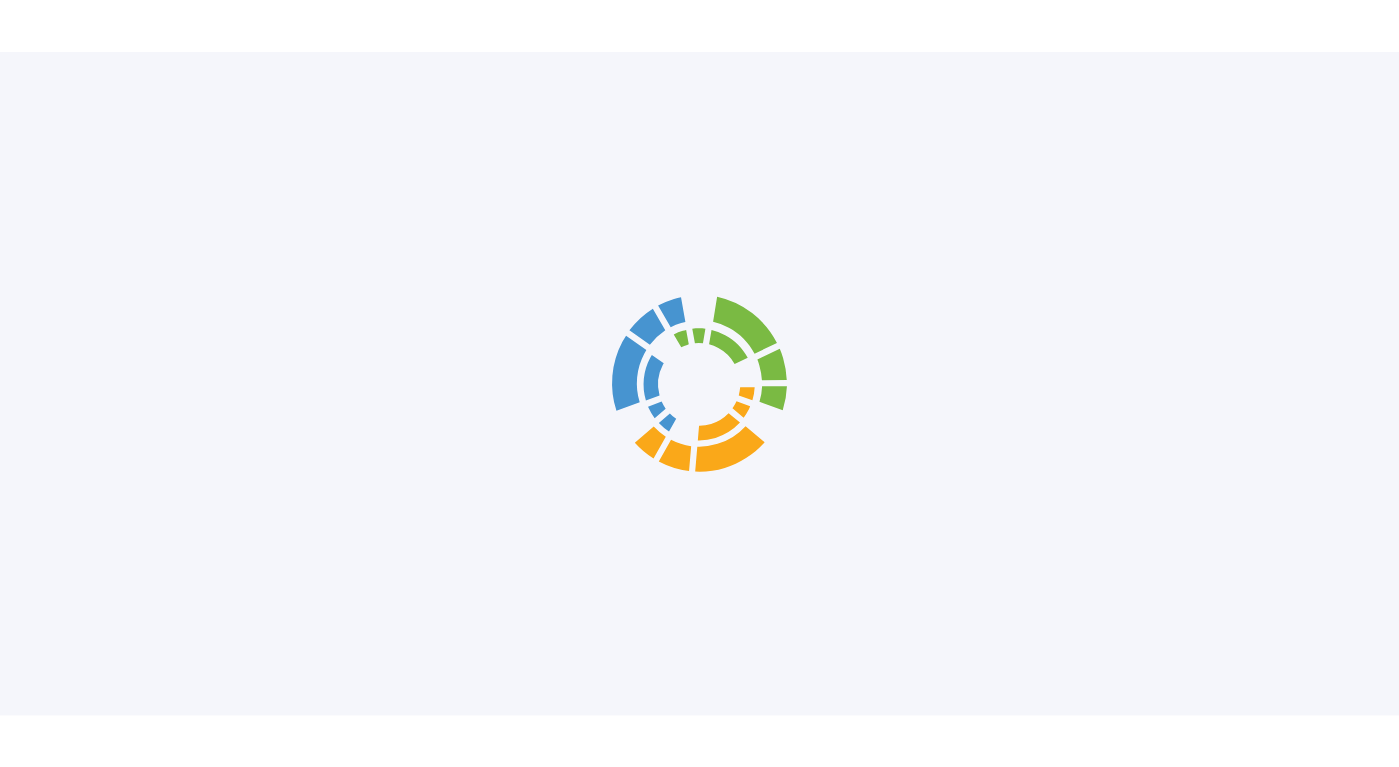 scroll, scrollTop: 0, scrollLeft: 0, axis: both 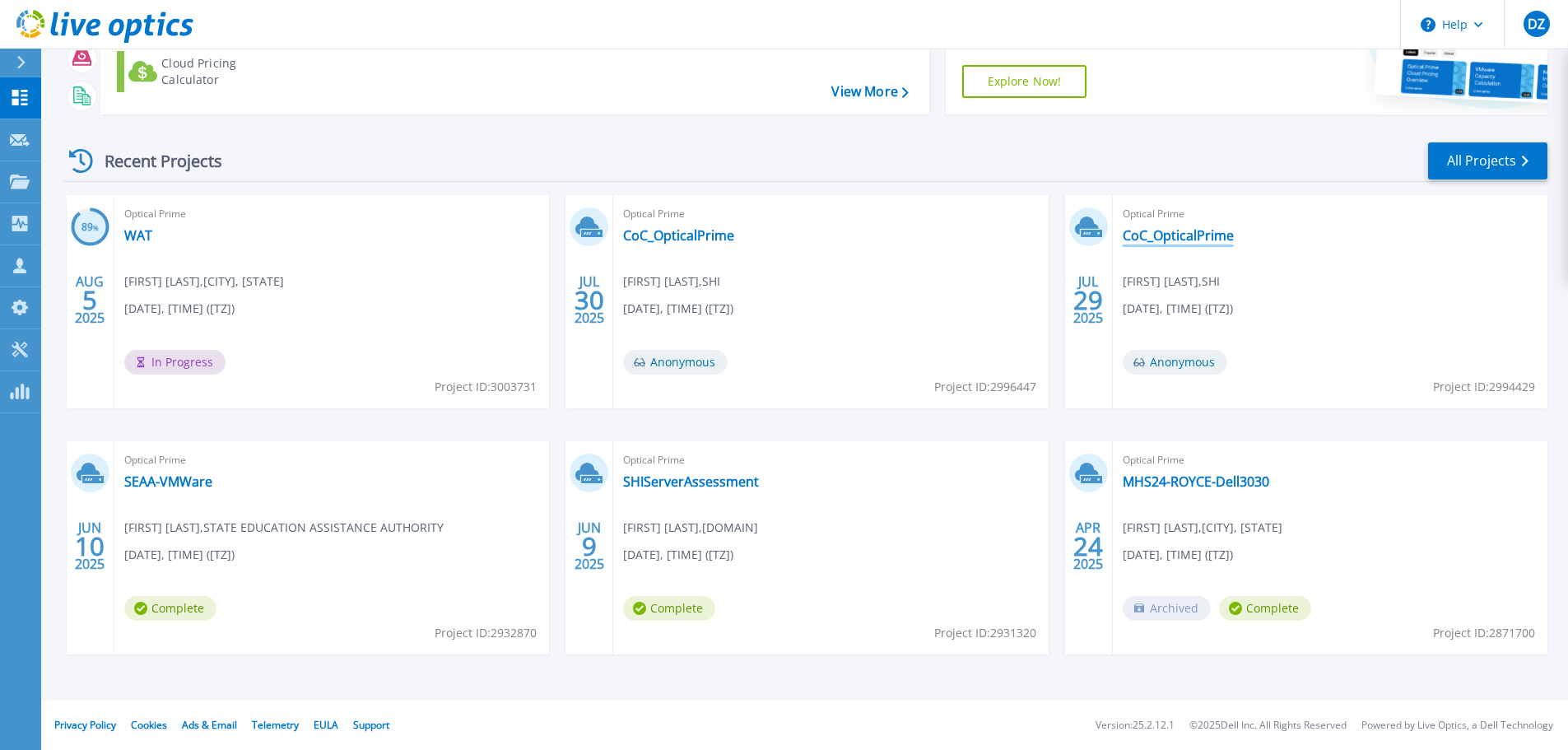 click on "CoC_OpticalPrime" at bounding box center (1178, 235) 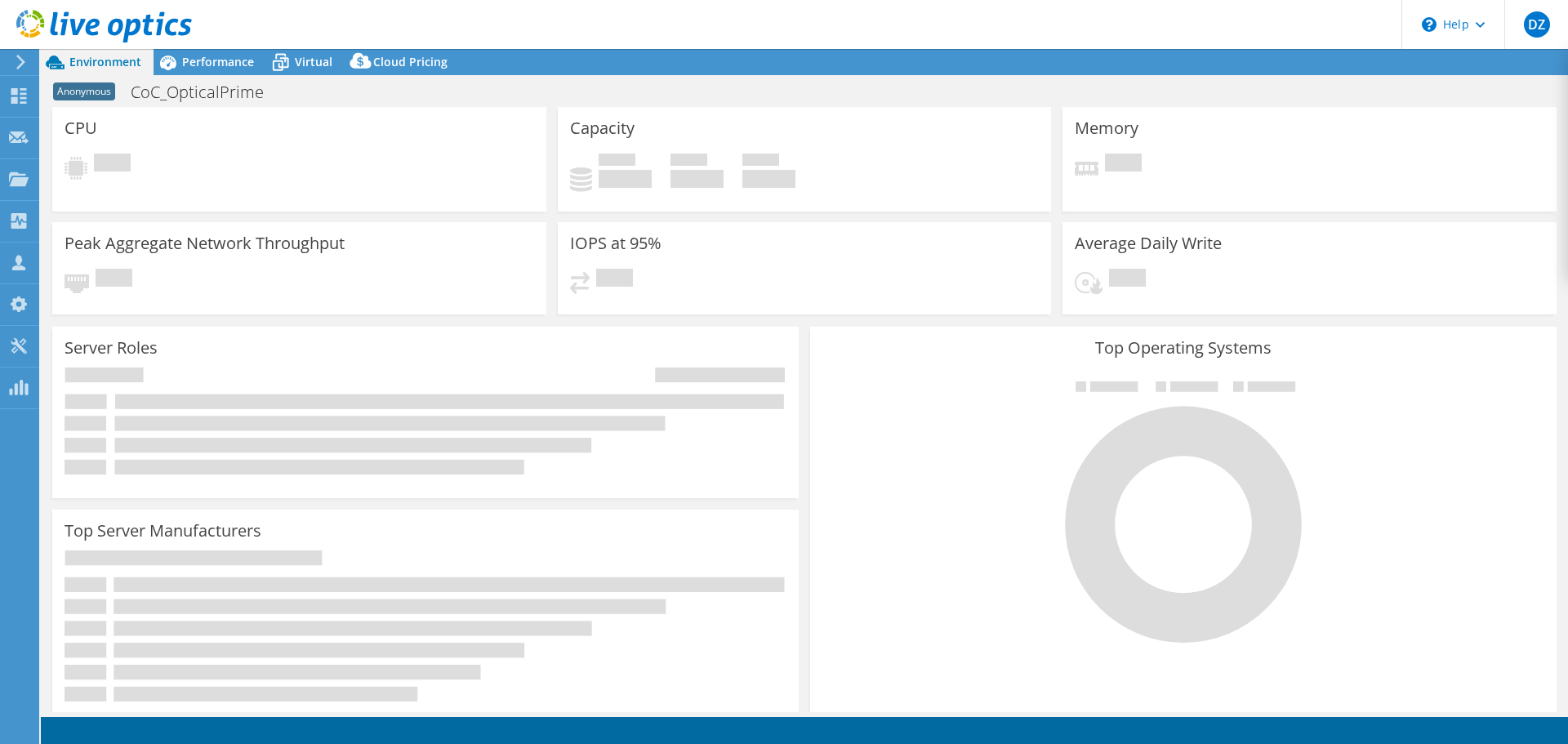 scroll, scrollTop: 0, scrollLeft: 0, axis: both 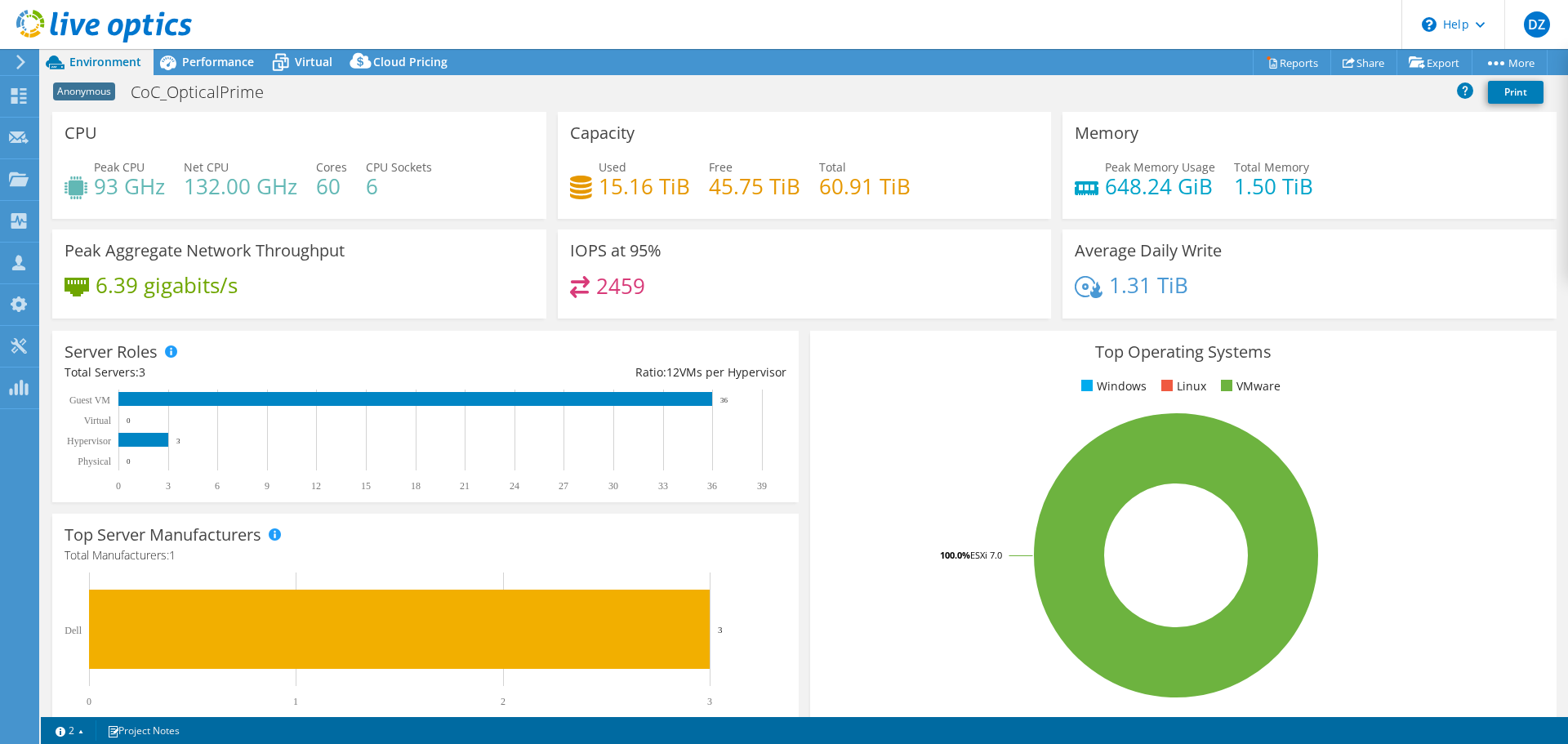 select on "USD" 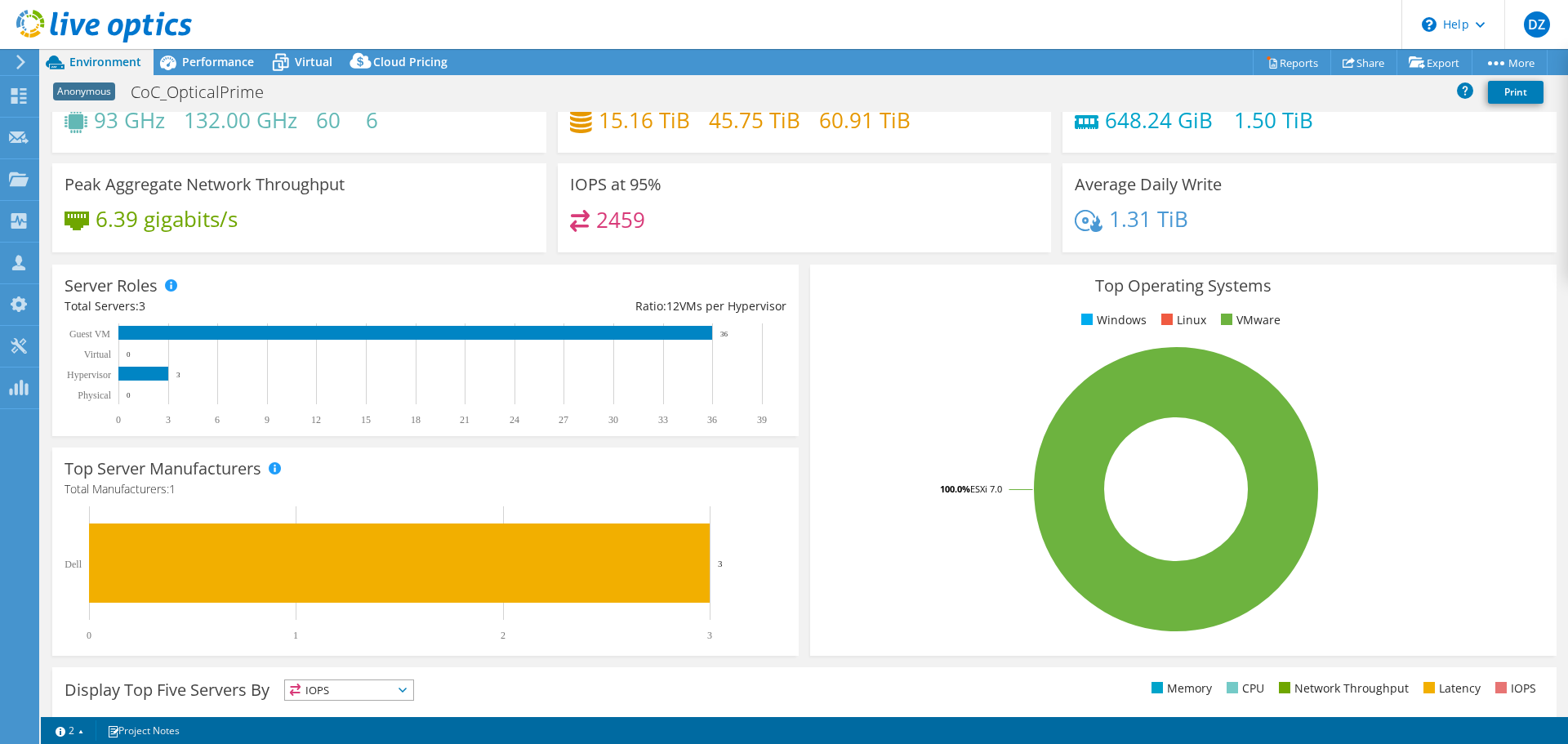 scroll, scrollTop: 0, scrollLeft: 0, axis: both 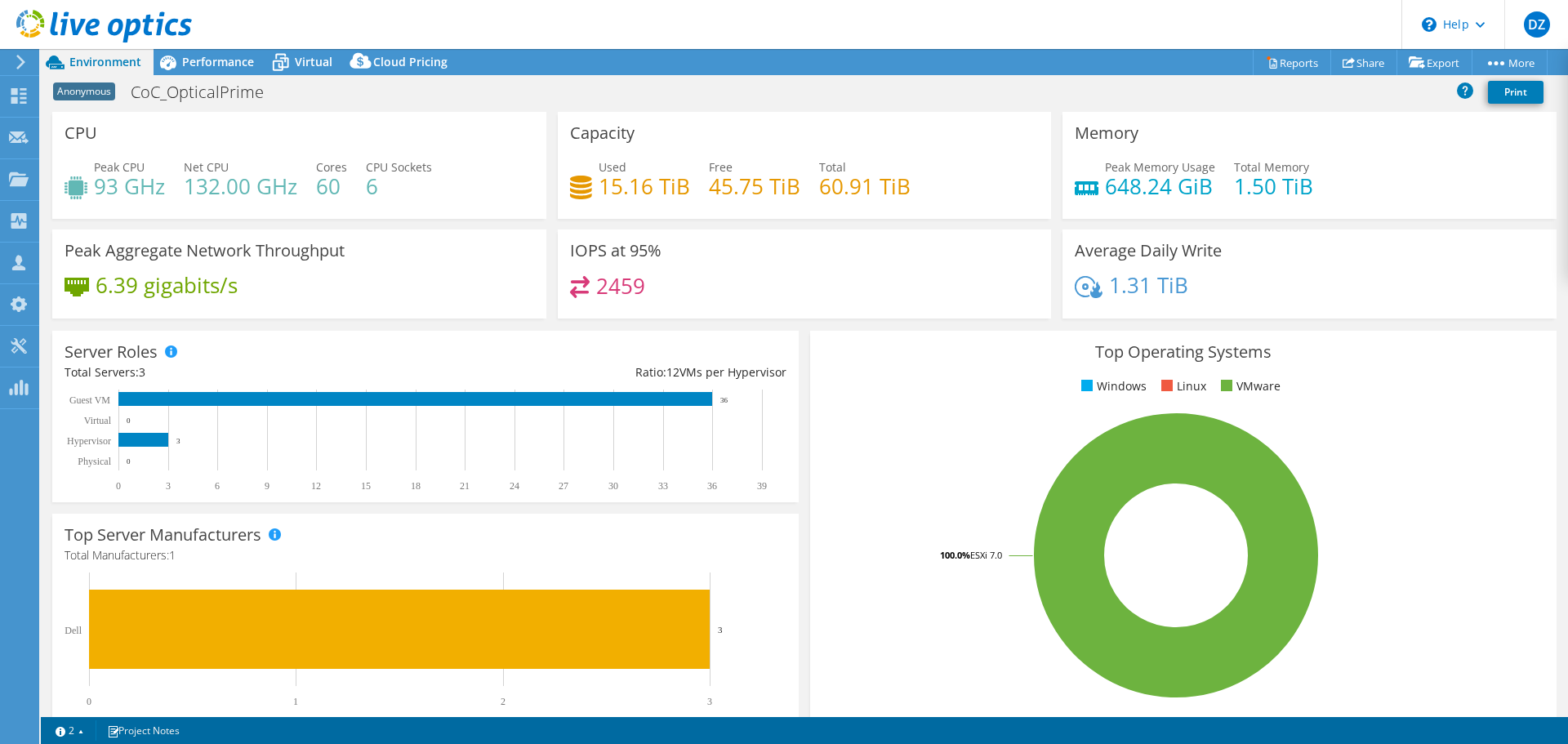 click on "Capacity" at bounding box center [602, 133] 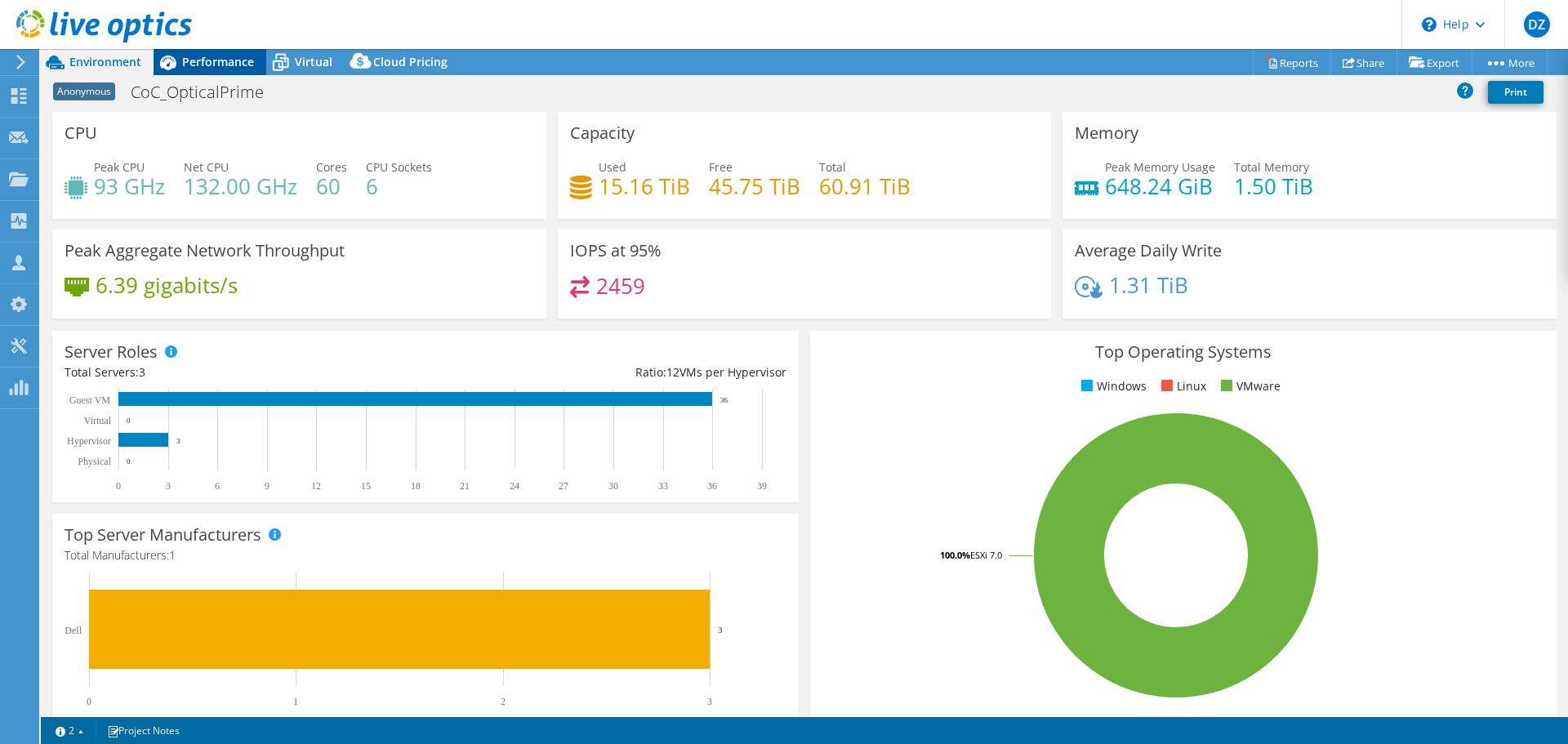 click on "Performance" at bounding box center (210, 62) 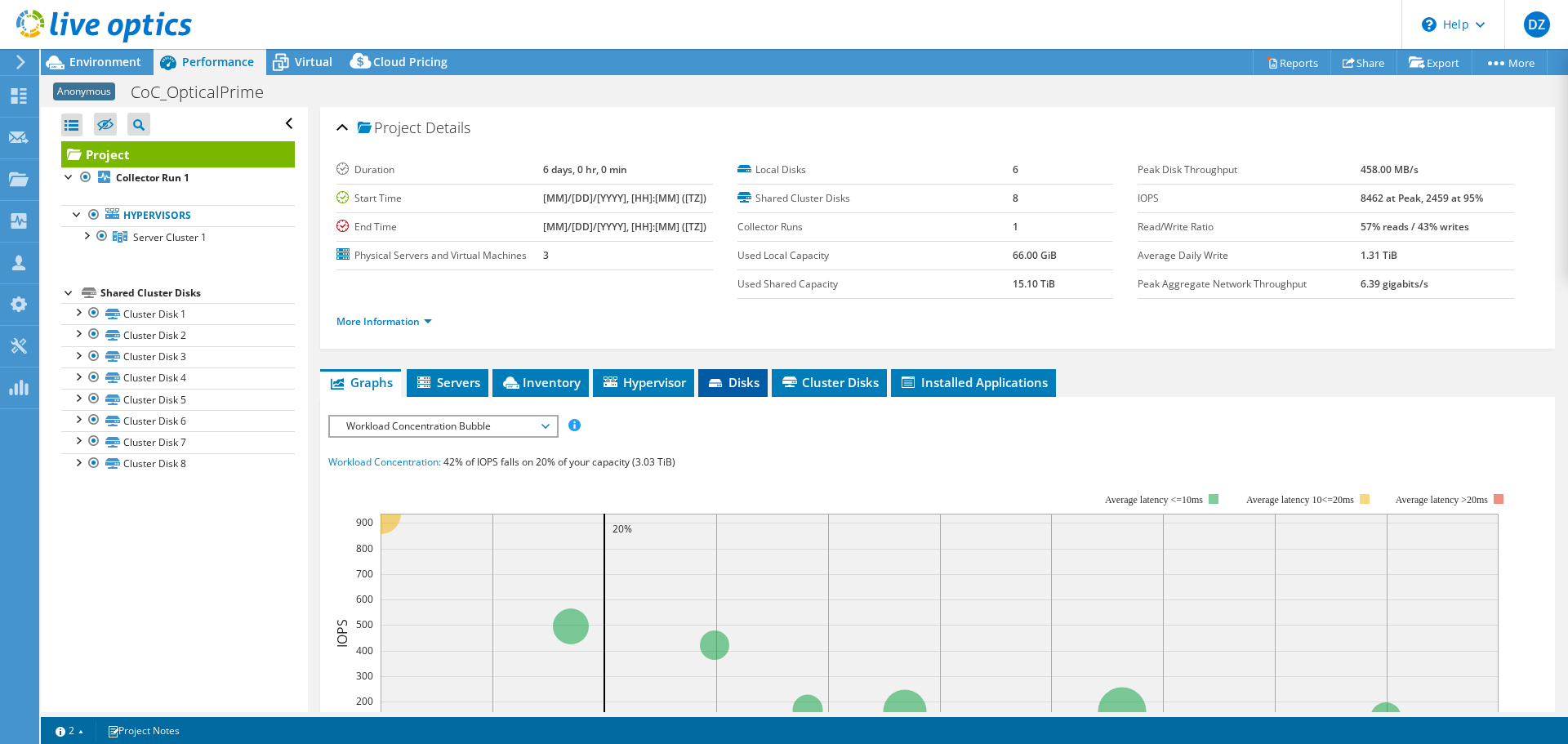 click on "Disks" at bounding box center [733, 383] 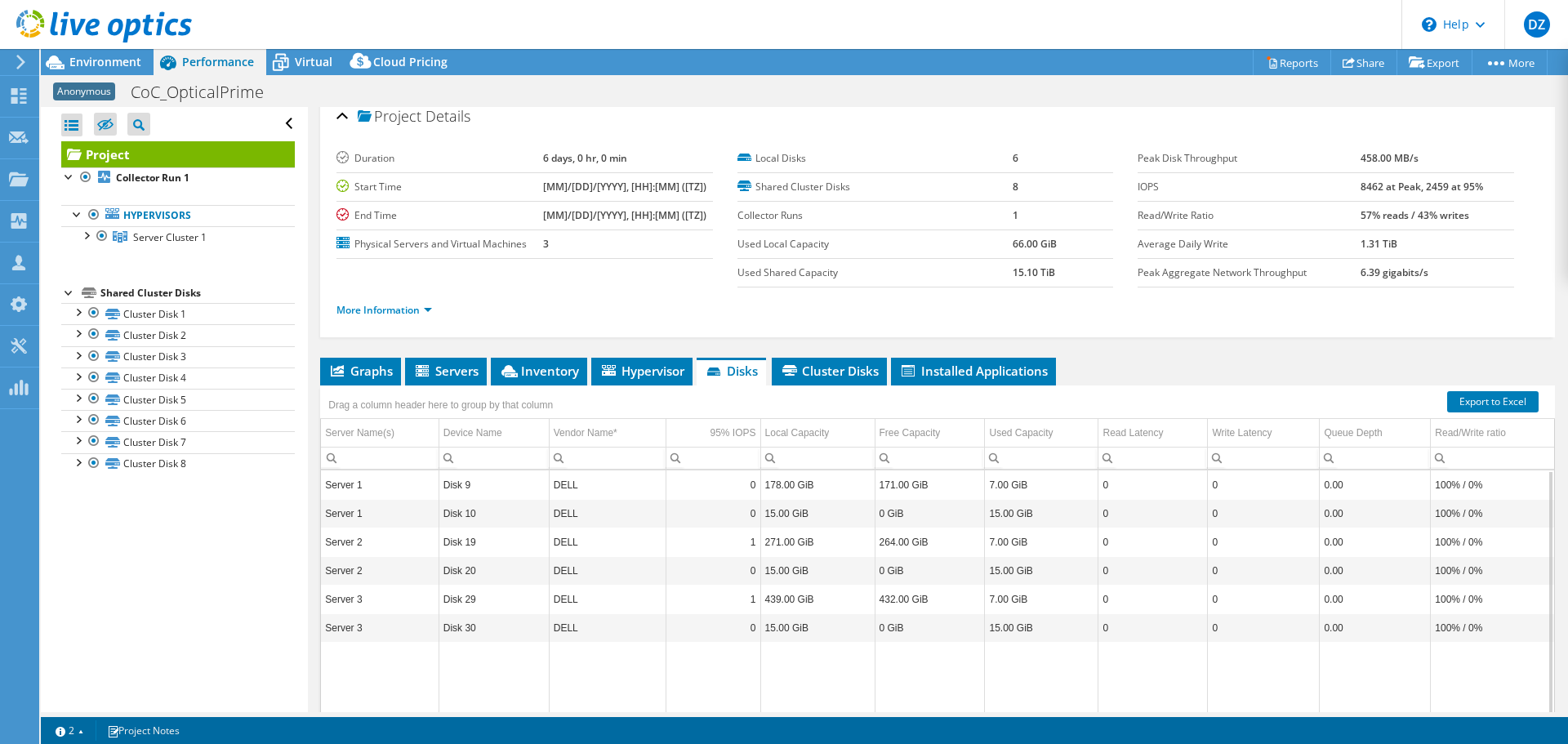 scroll, scrollTop: 0, scrollLeft: 0, axis: both 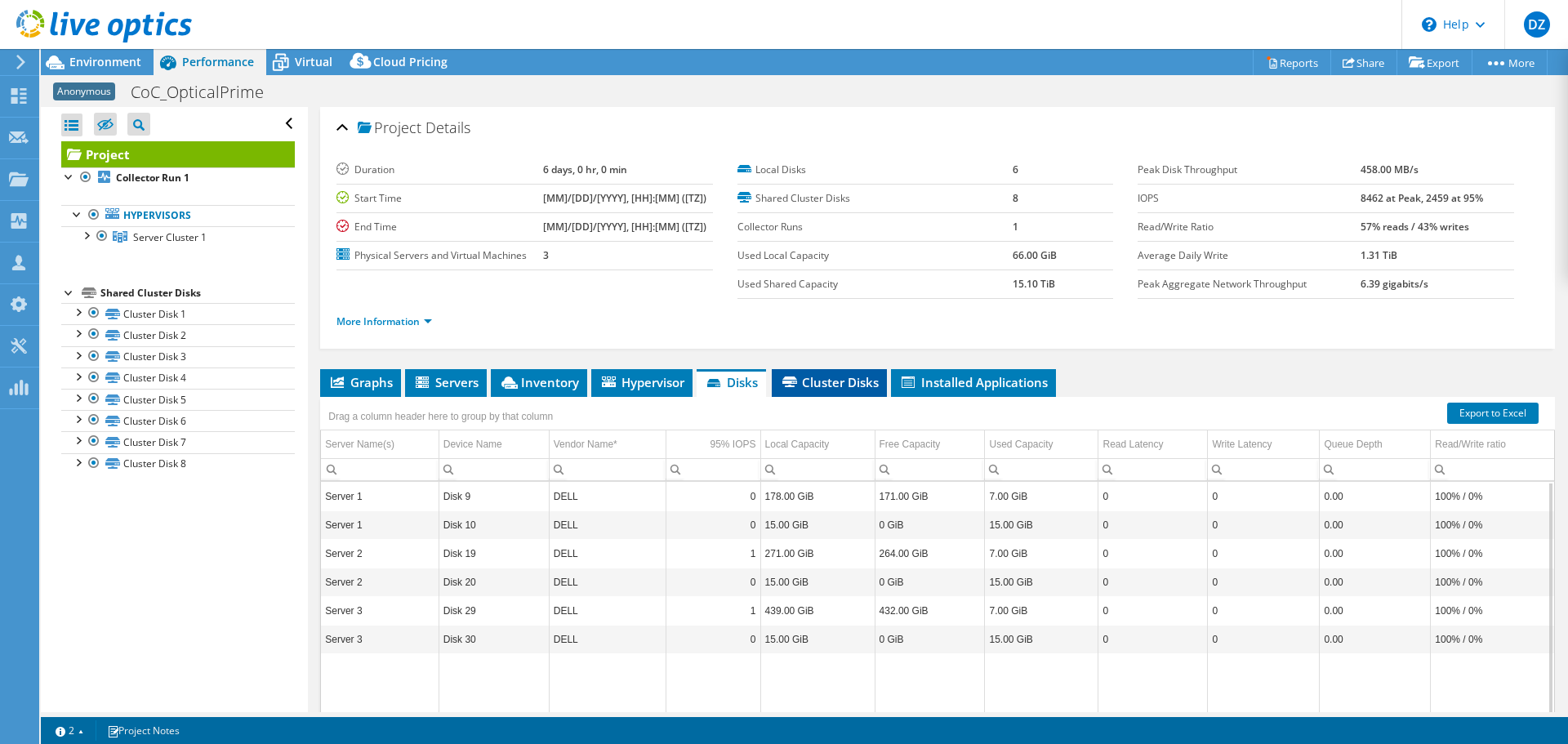 click on "Cluster Disks" at bounding box center [829, 383] 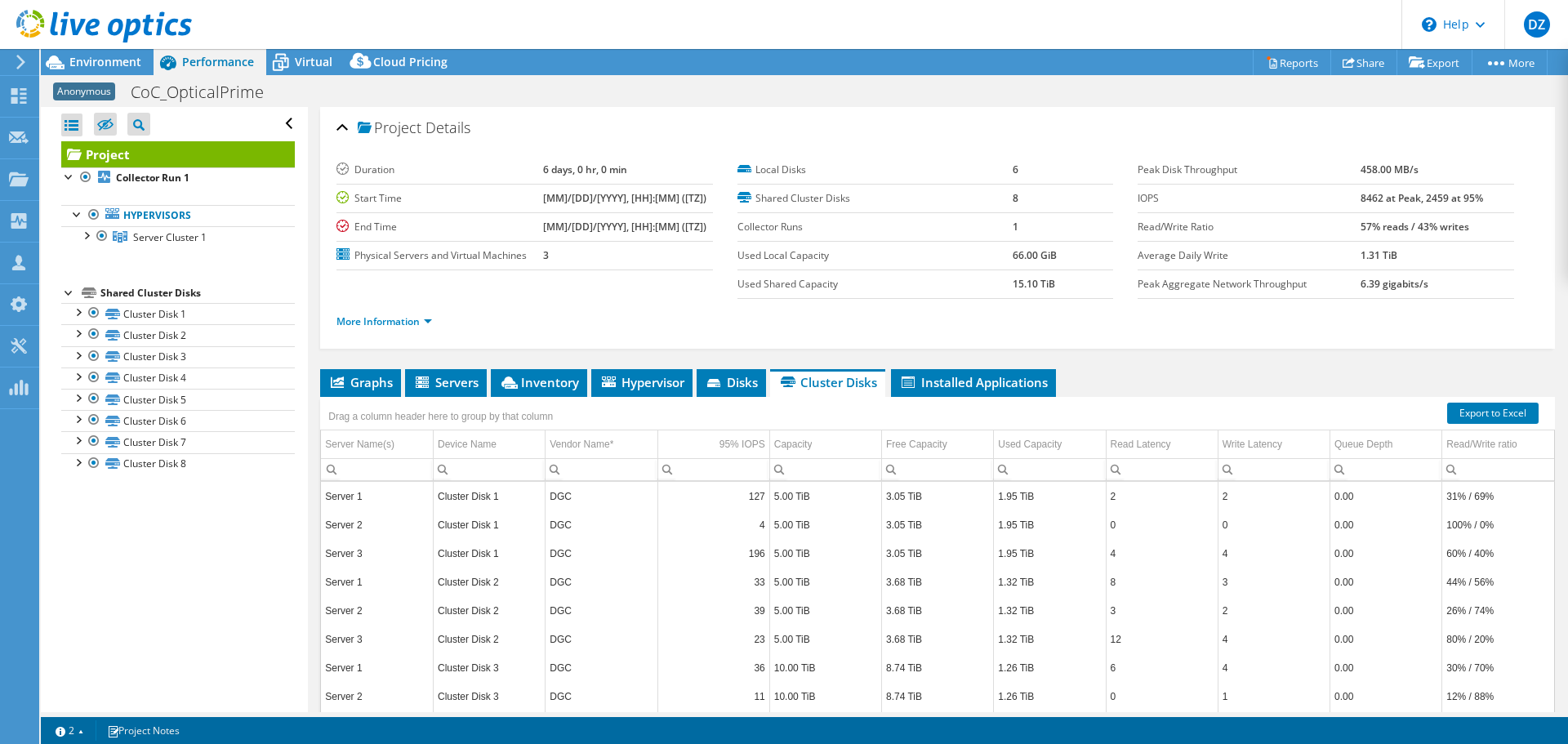 scroll, scrollTop: 425, scrollLeft: 0, axis: vertical 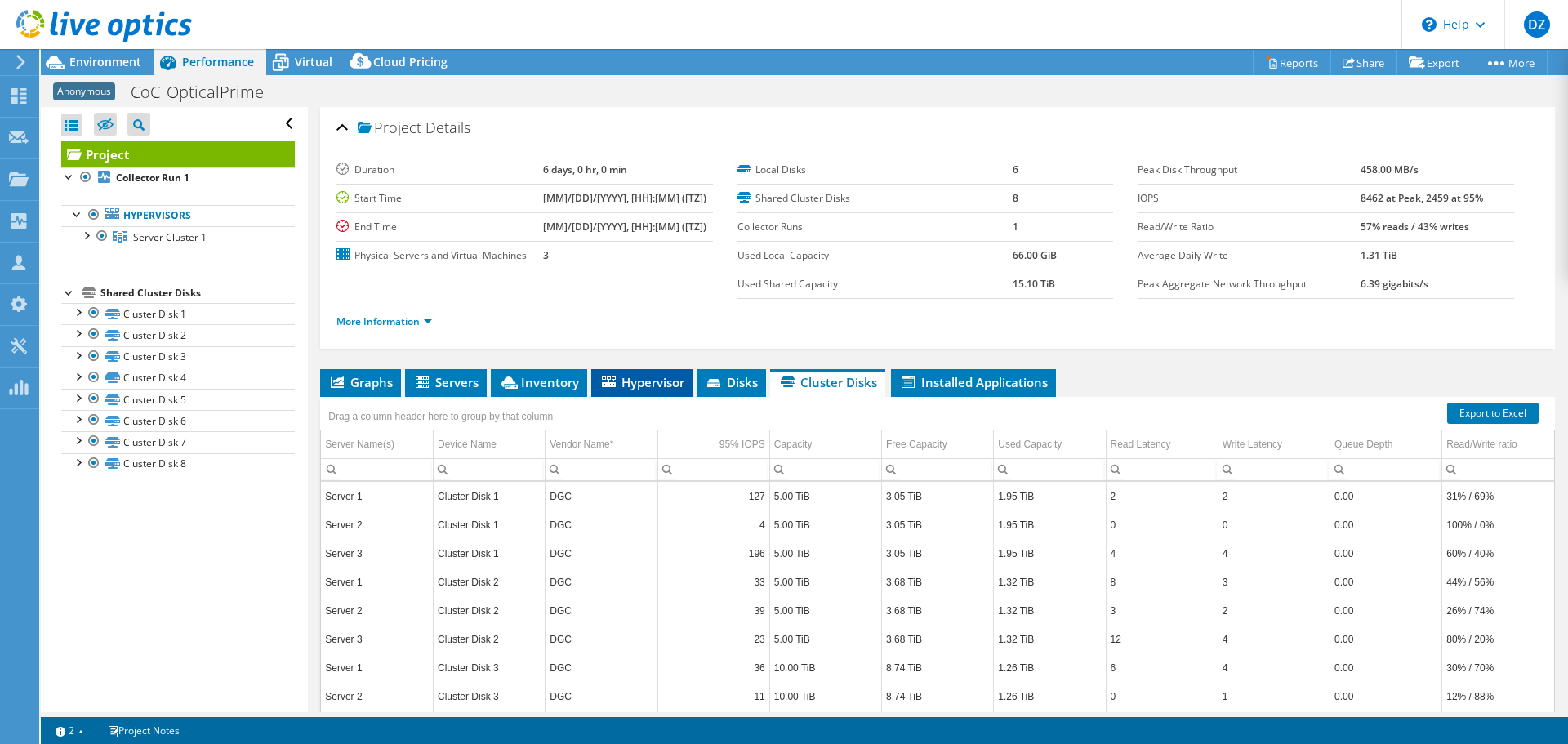 click on "Hypervisor" at bounding box center (642, 382) 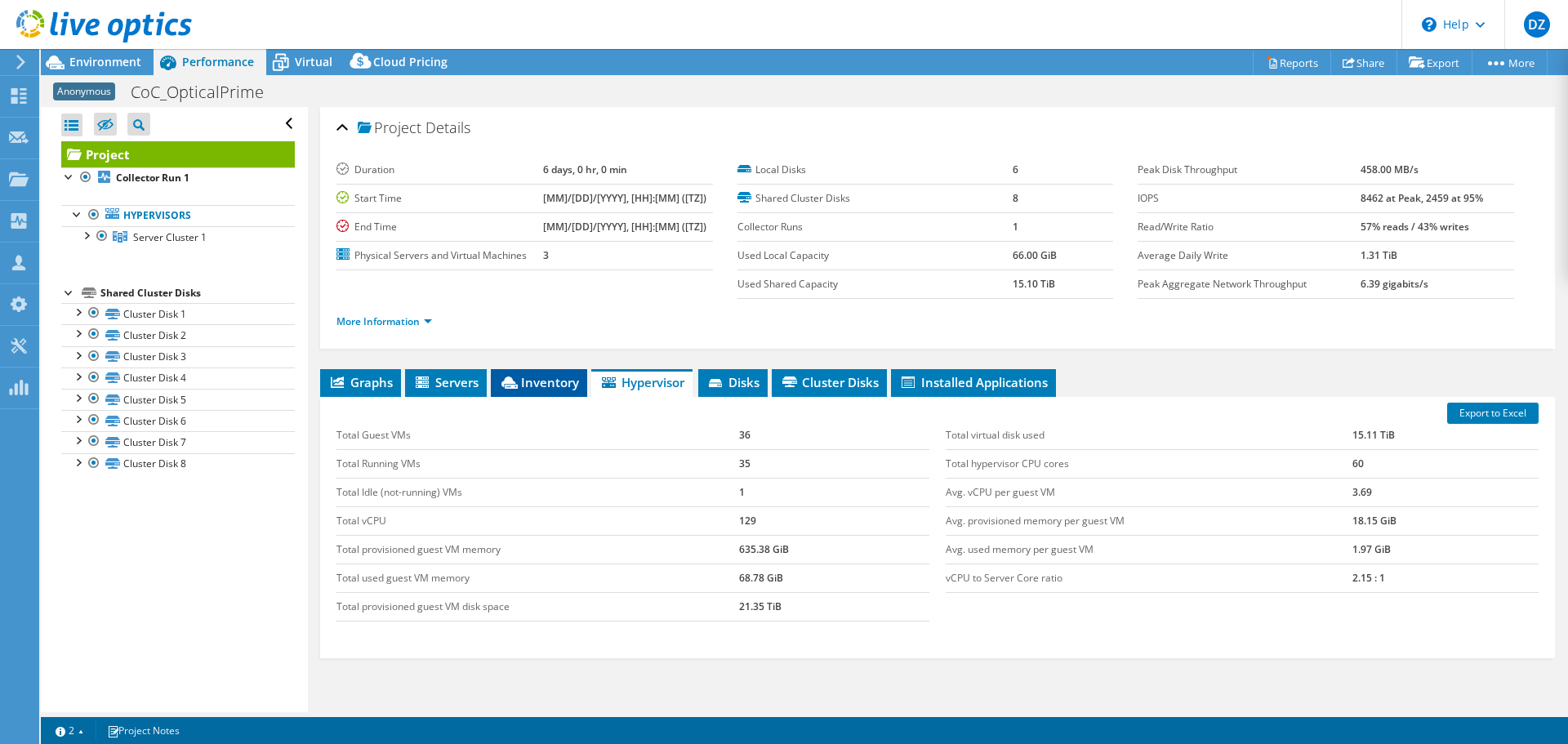 click on "Inventory" at bounding box center [539, 382] 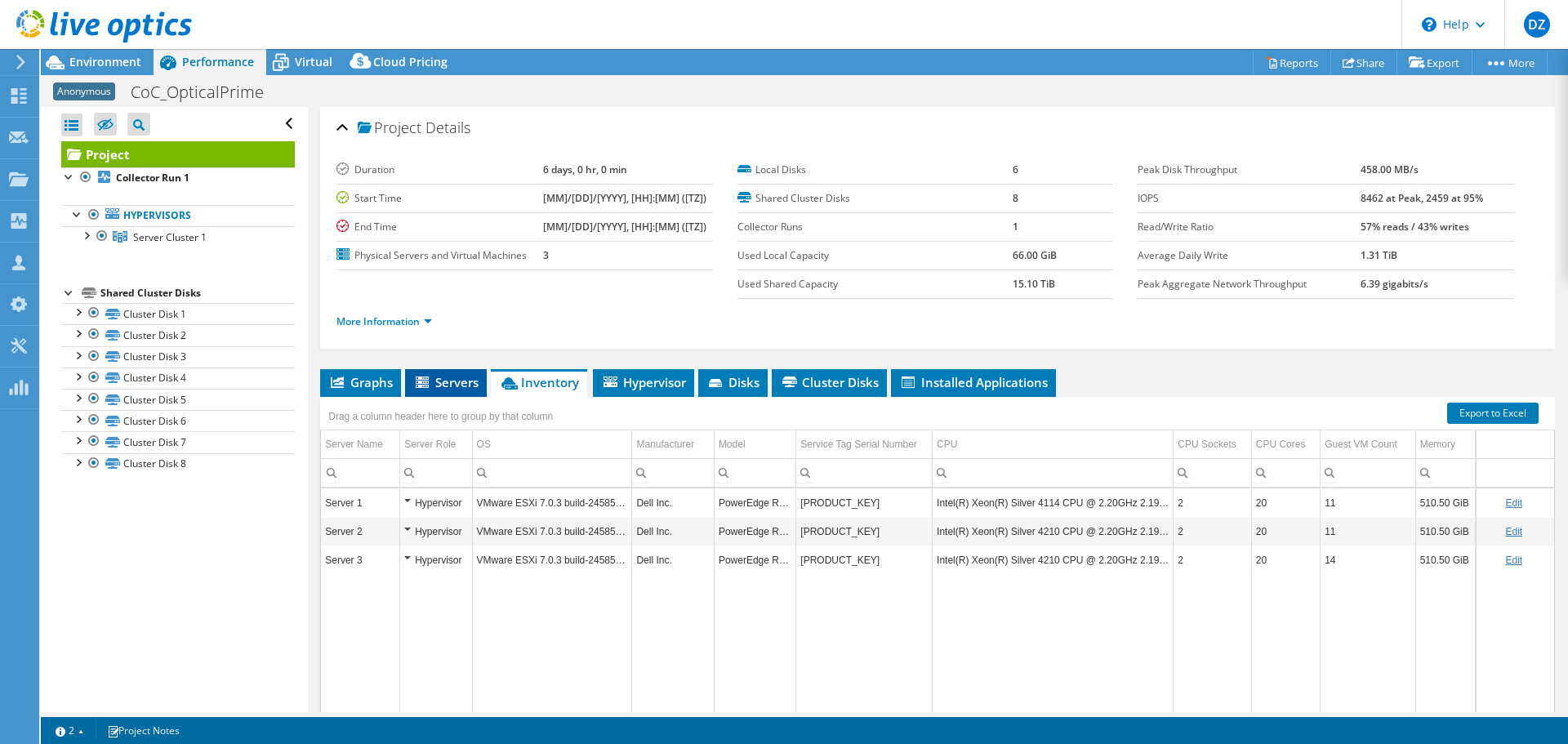click on "Servers" at bounding box center [446, 382] 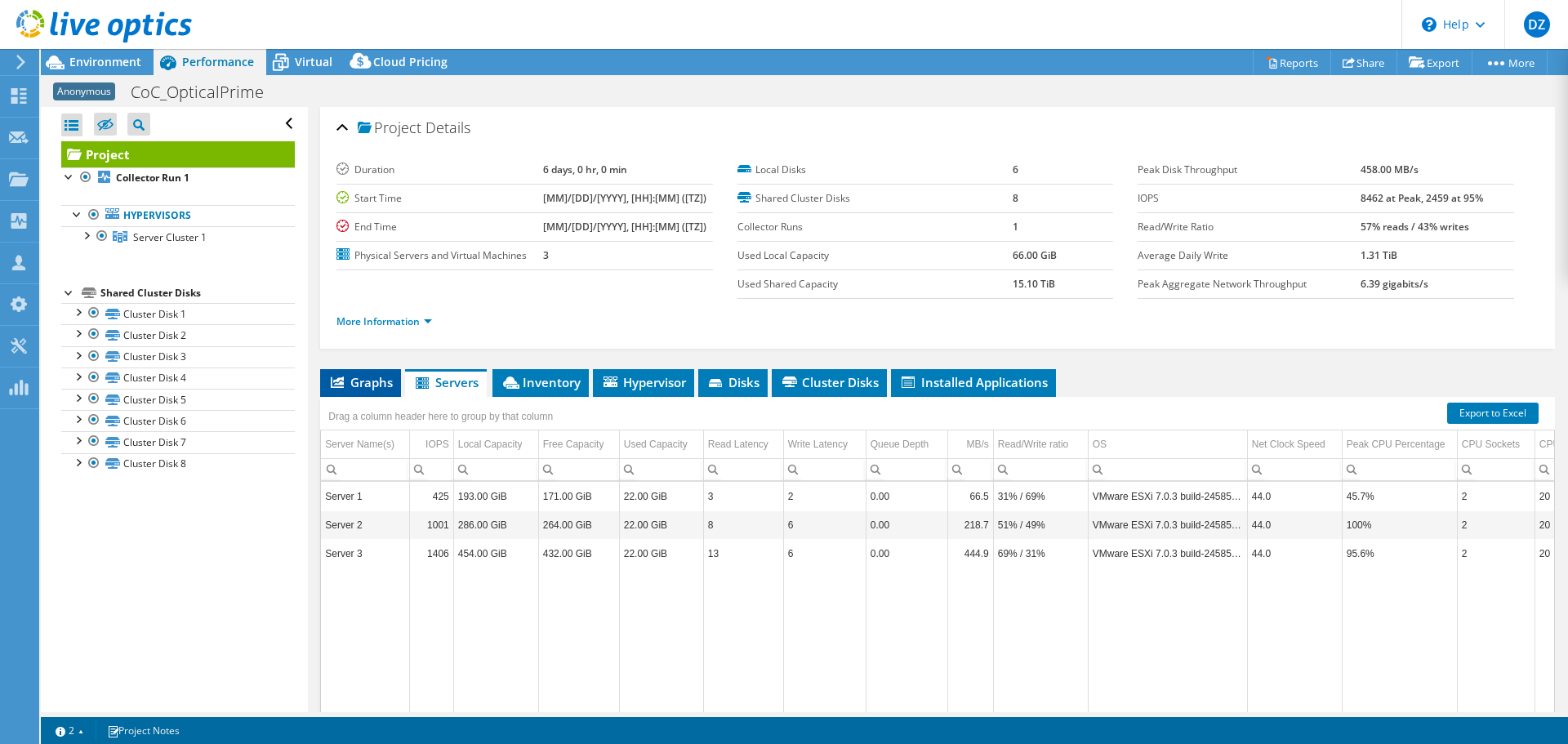 click on "Graphs" at bounding box center (360, 382) 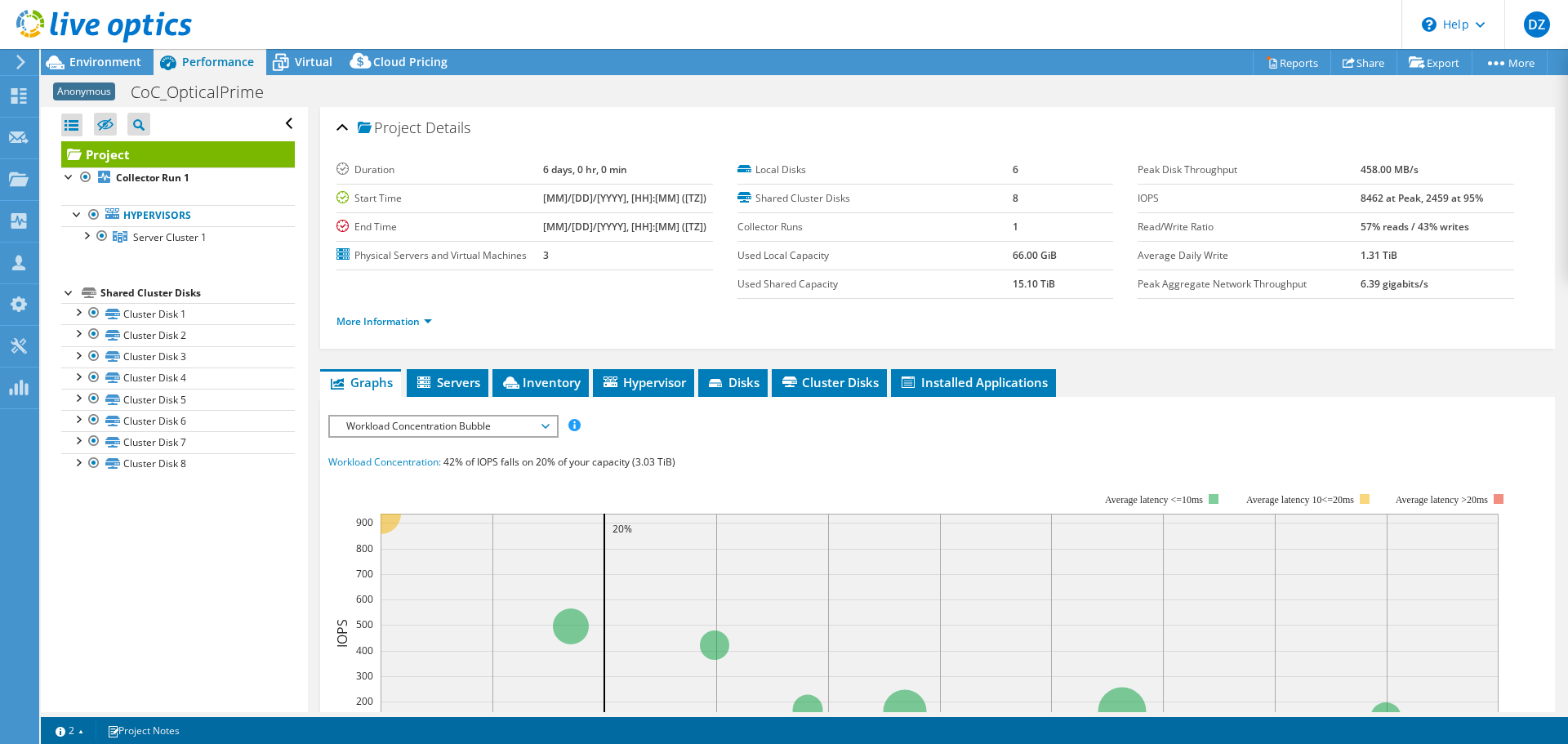 click on "Workload Concentration Bubble" at bounding box center (443, 426) 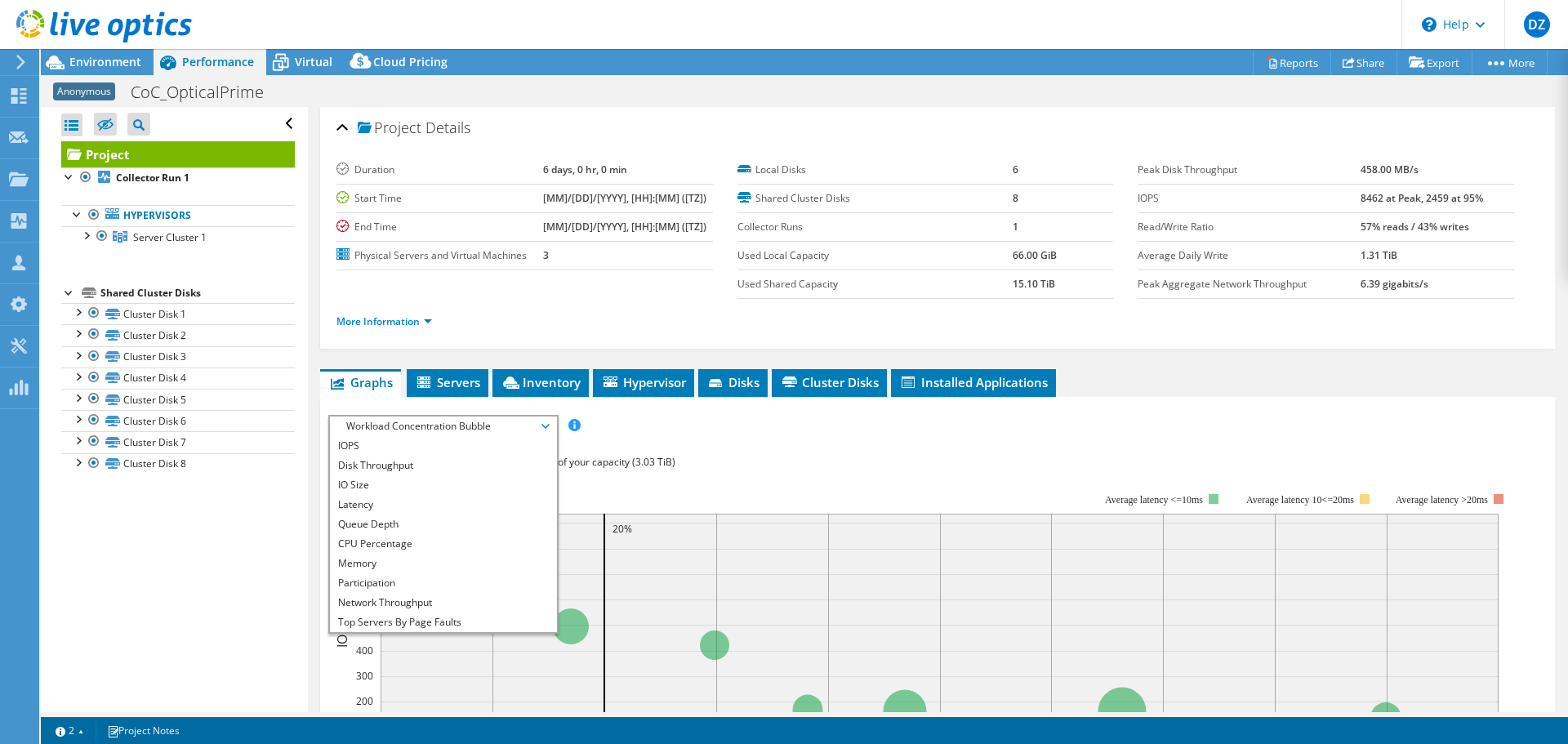 click on "Open All
Close All
Hide Excluded Nodes
Project Tree Filter" at bounding box center [174, 409] 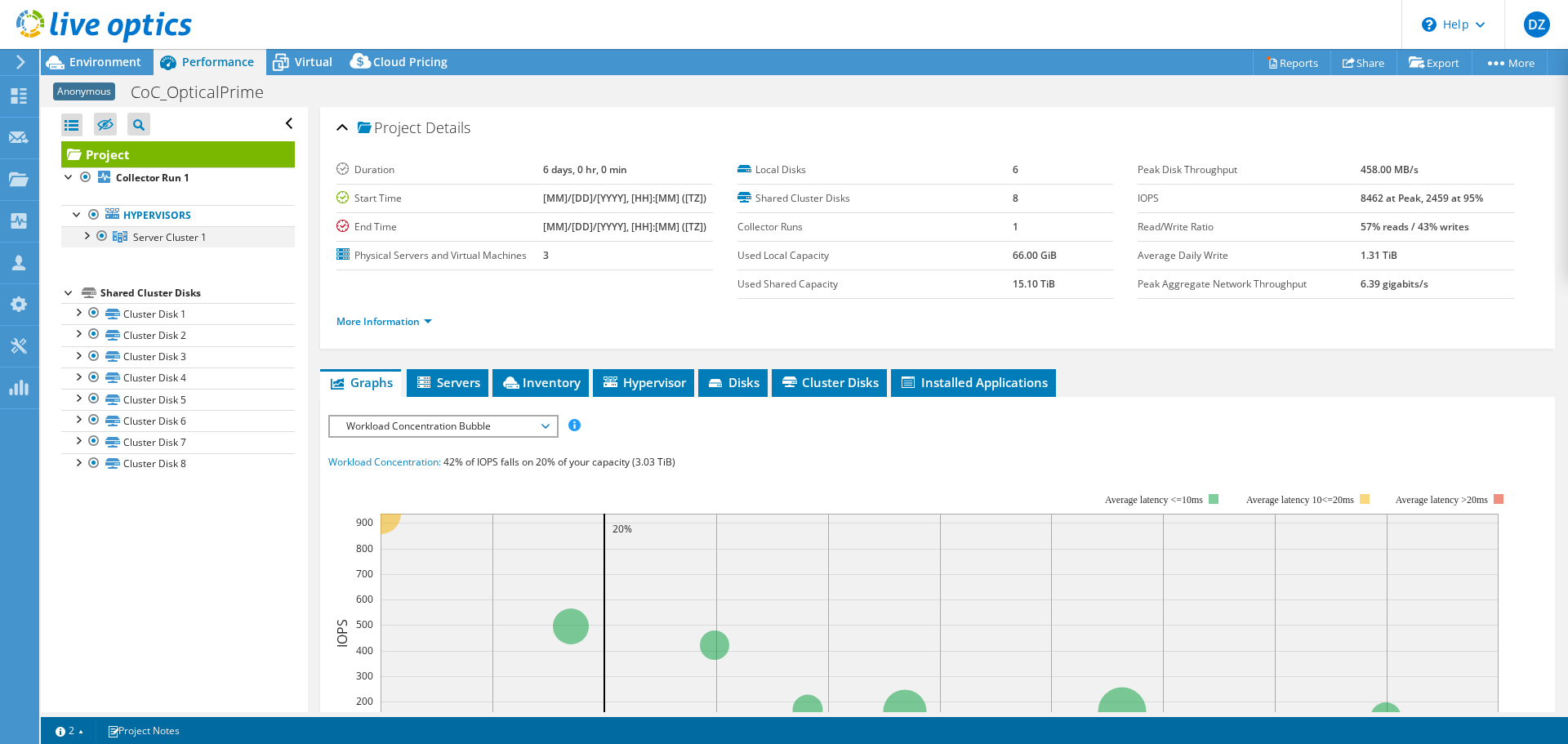 click at bounding box center (86, 234) 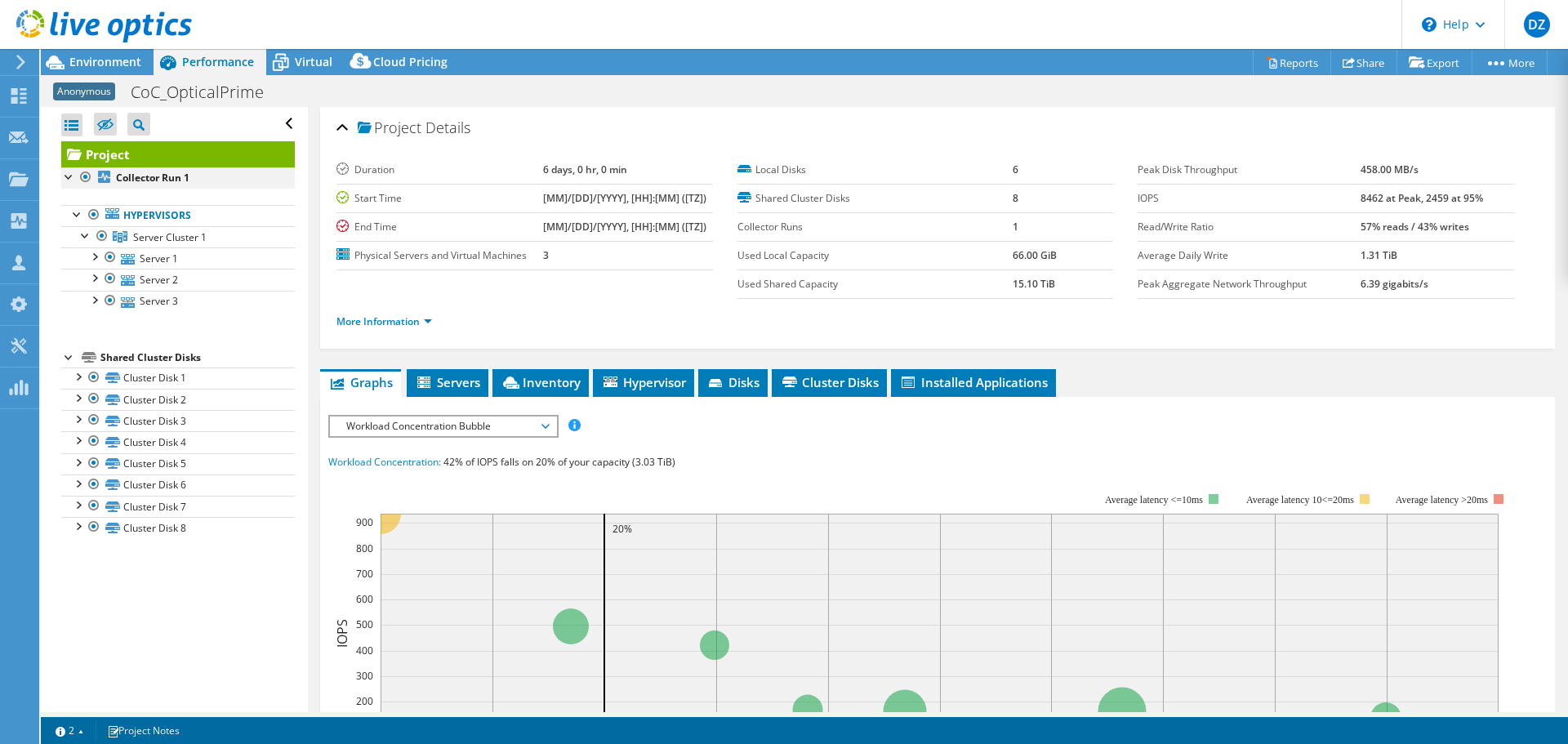 click at bounding box center [69, 176] 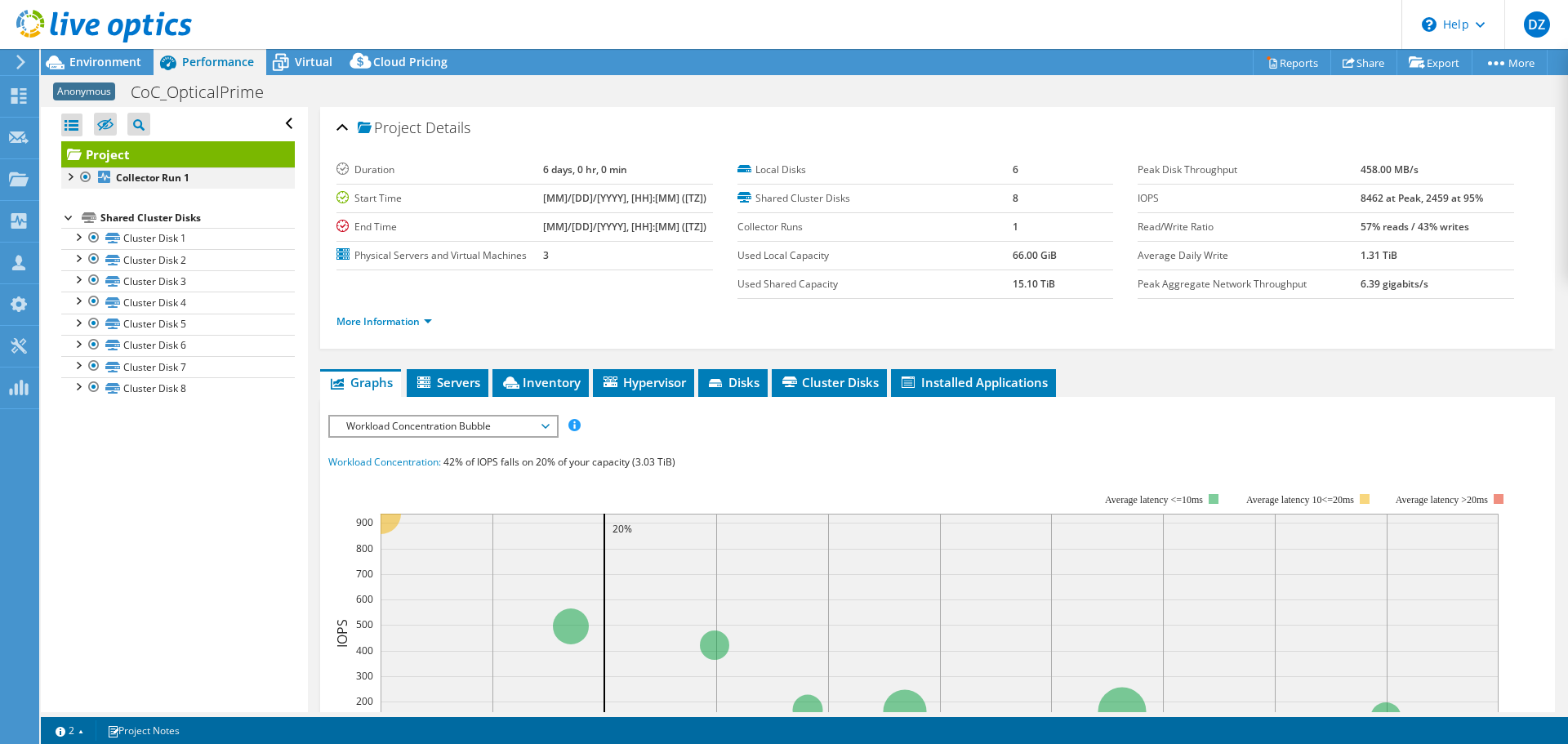 click at bounding box center [69, 176] 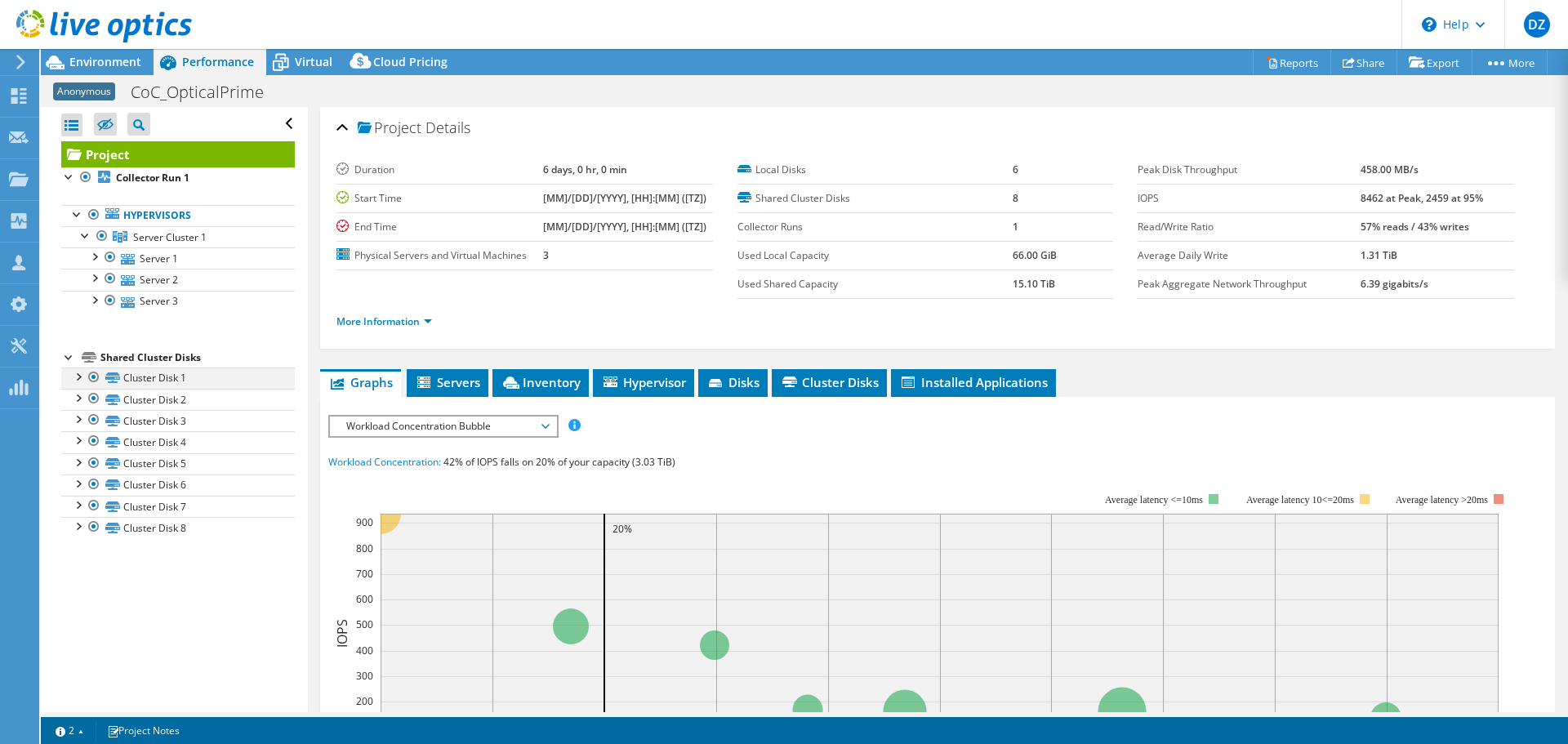 click at bounding box center (78, 376) 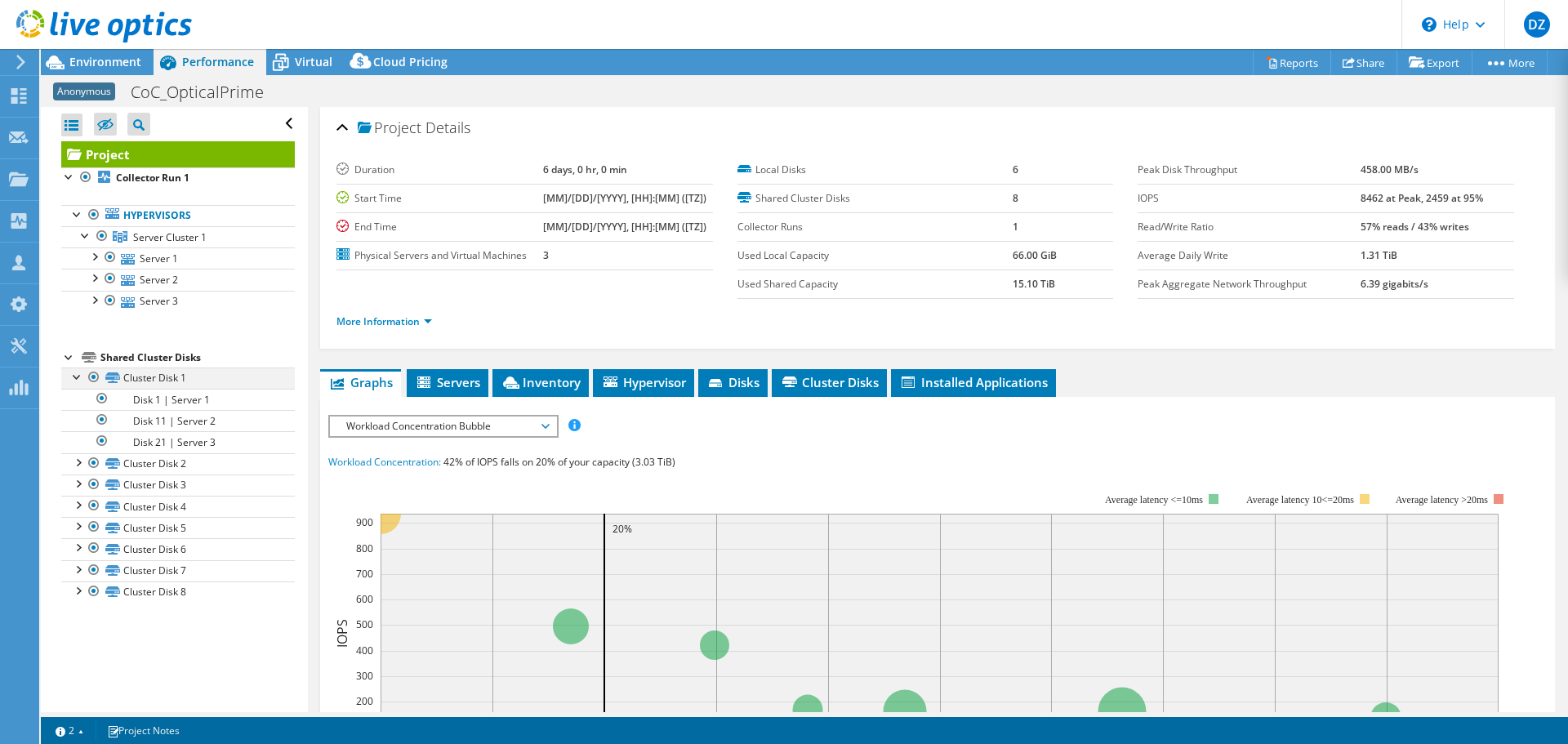 click at bounding box center (78, 376) 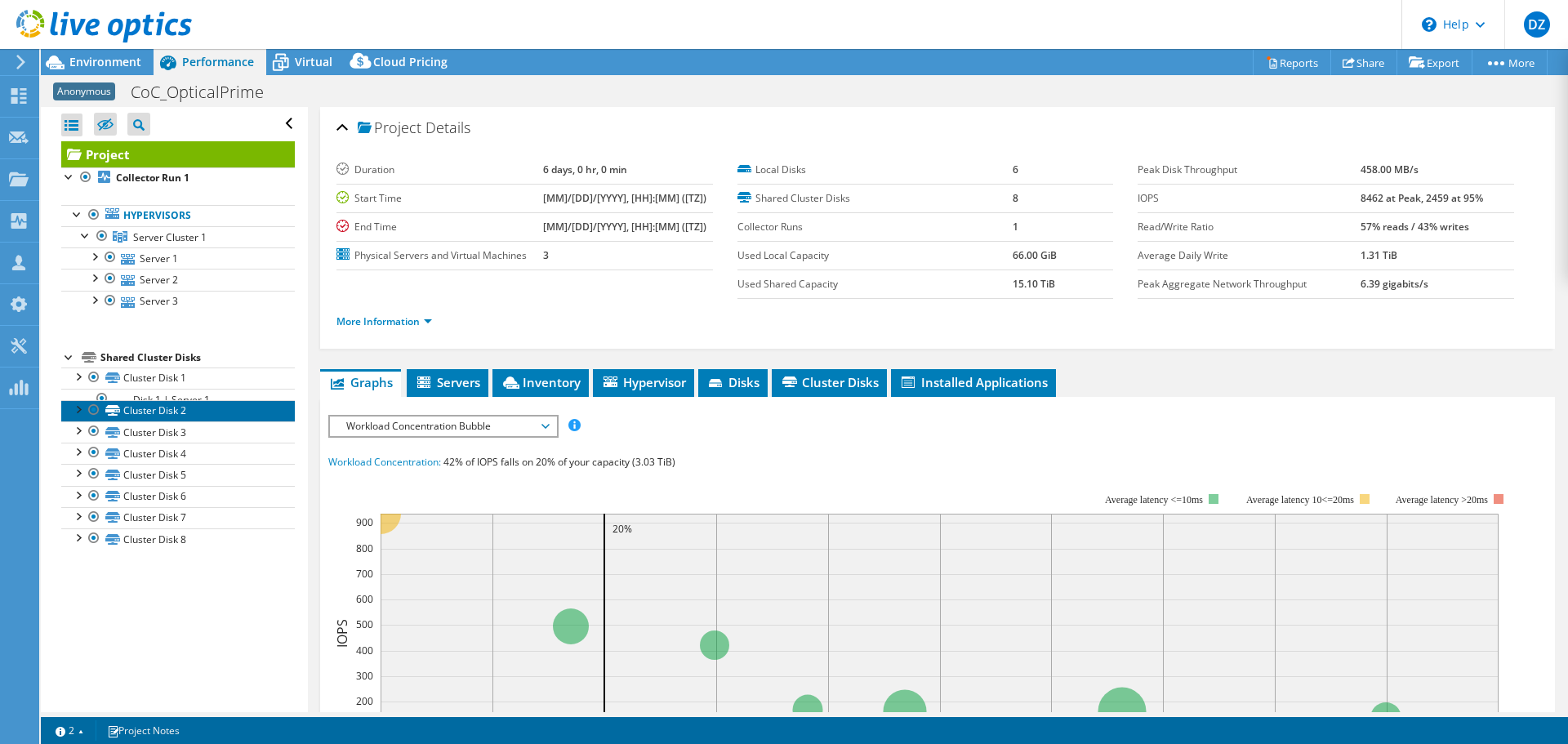 click on "Cluster Disk  2" at bounding box center [178, 411] 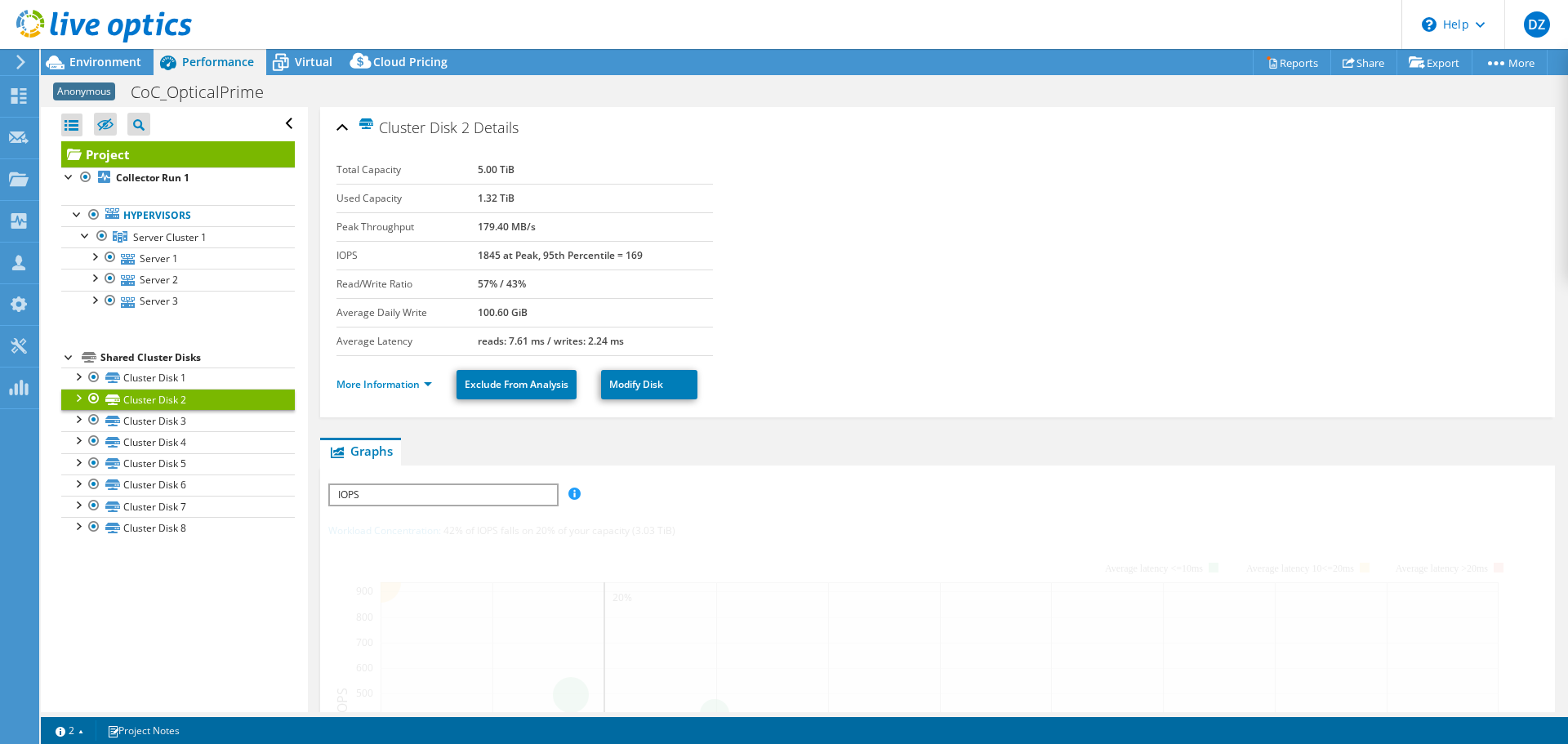 click at bounding box center [78, 397] 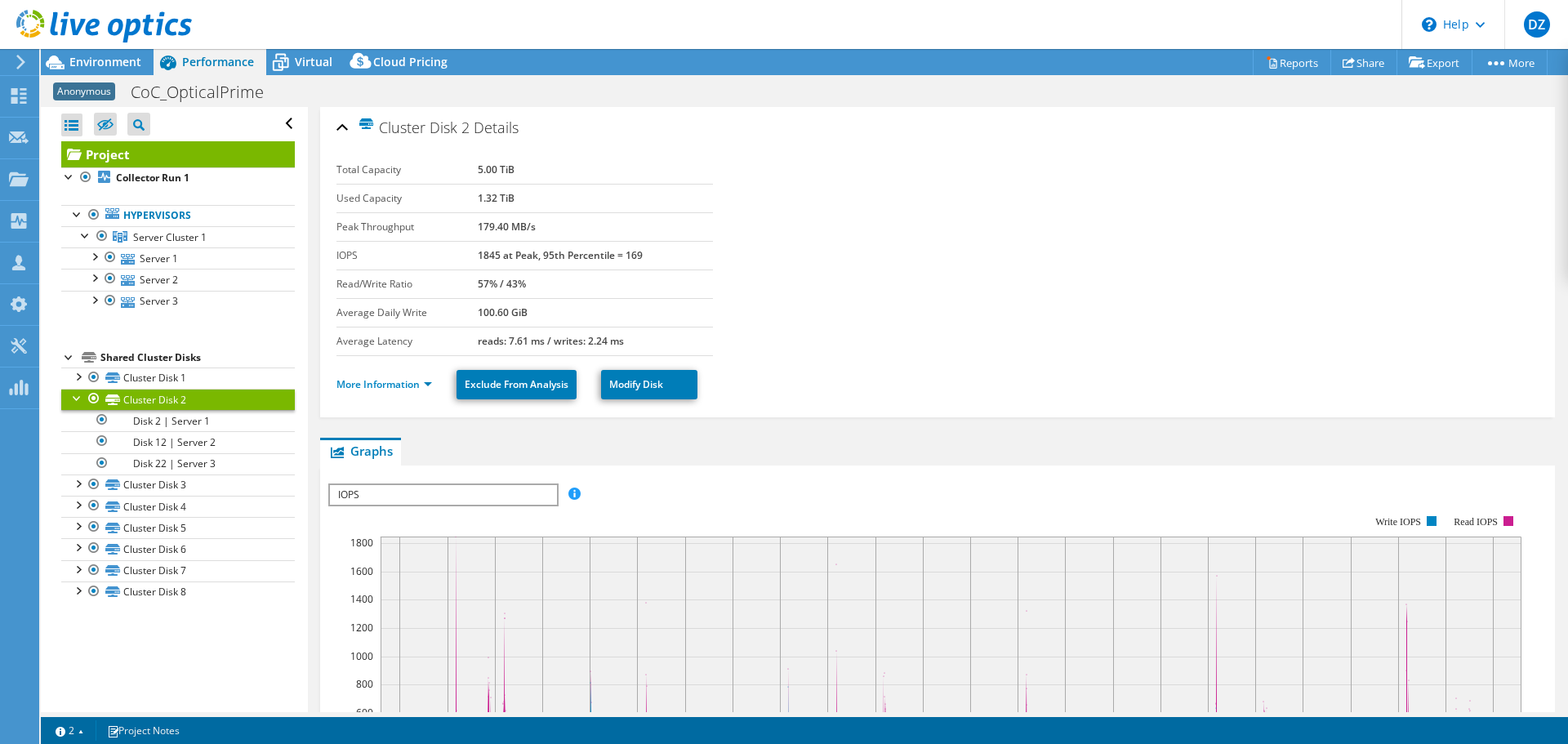 click at bounding box center [78, 397] 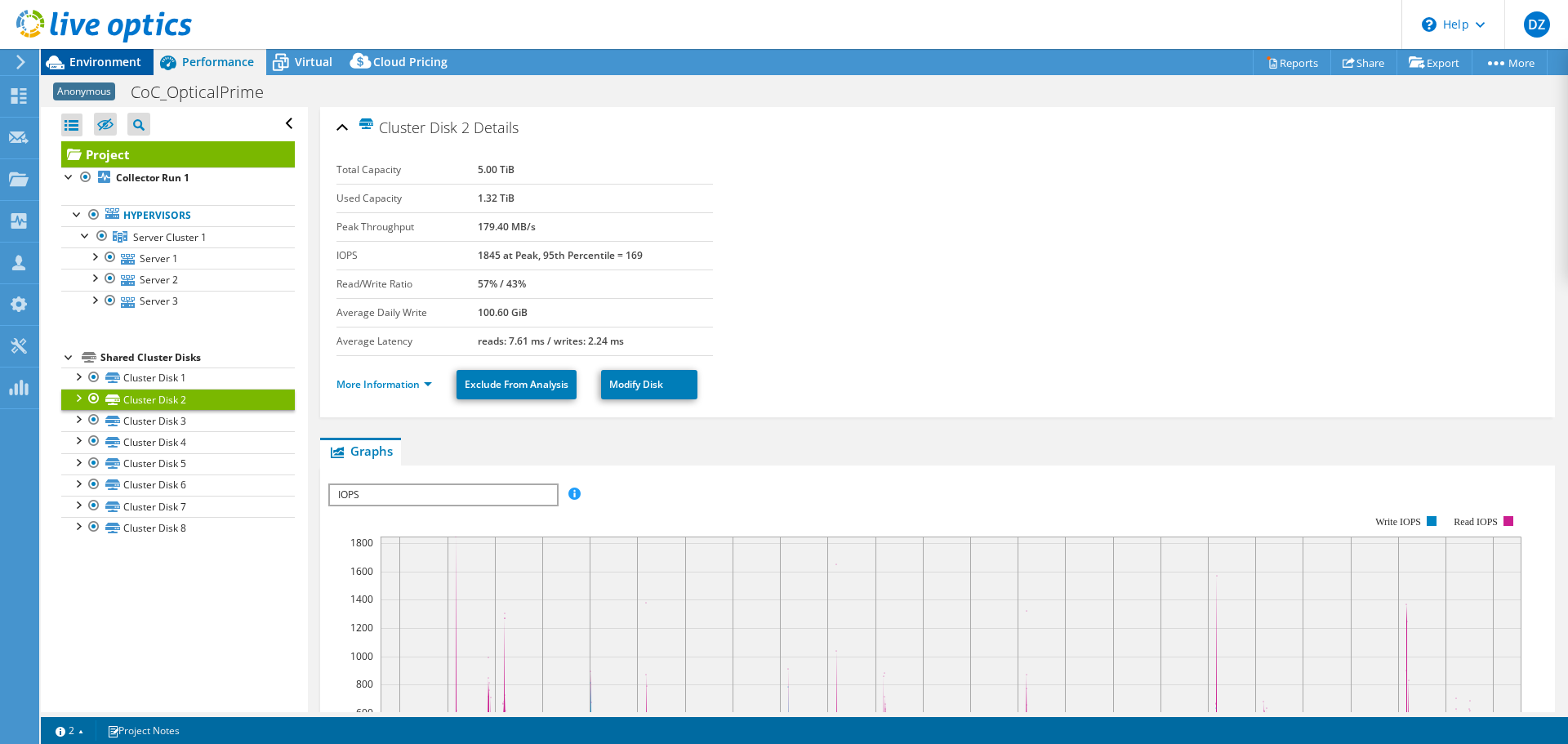 click on "Environment" at bounding box center (97, 62) 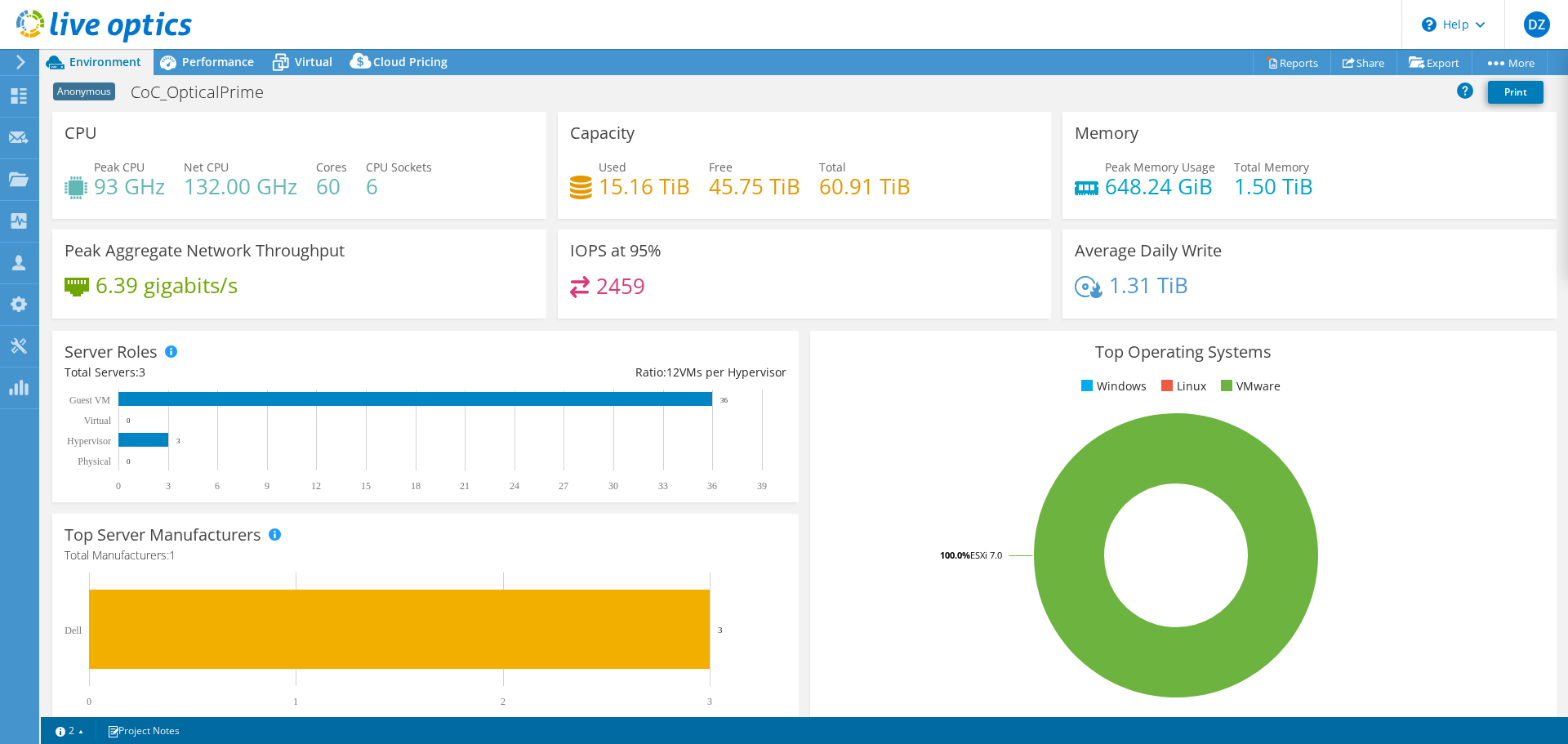 click on "Used
15.16 TiB
Free
45.75 TiB
Total
60.91 TiB" at bounding box center [804, 185] 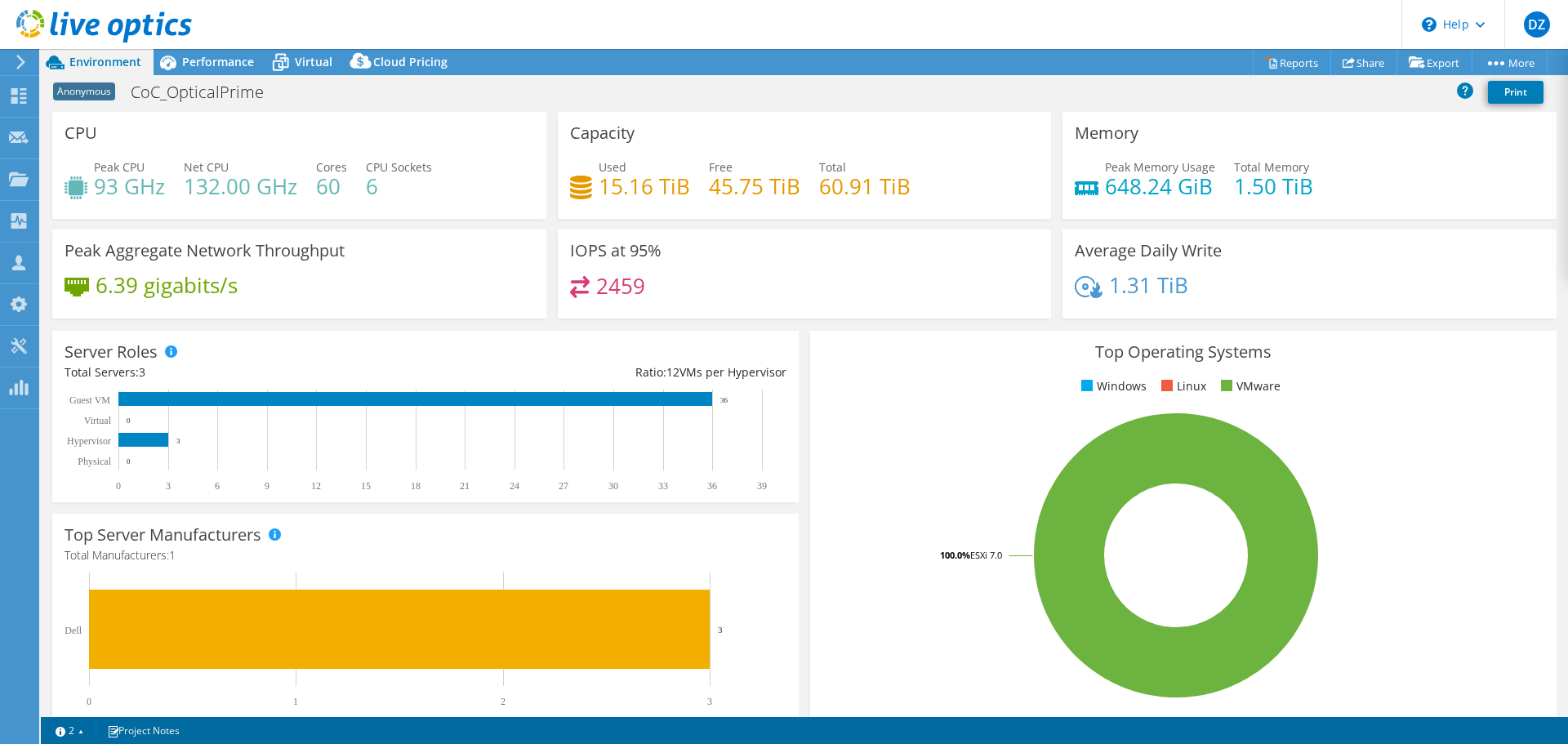 click on "Capacity
Used
15.16 TiB
Free
45.75 TiB
Total
60.91 TiB" at bounding box center [804, 165] 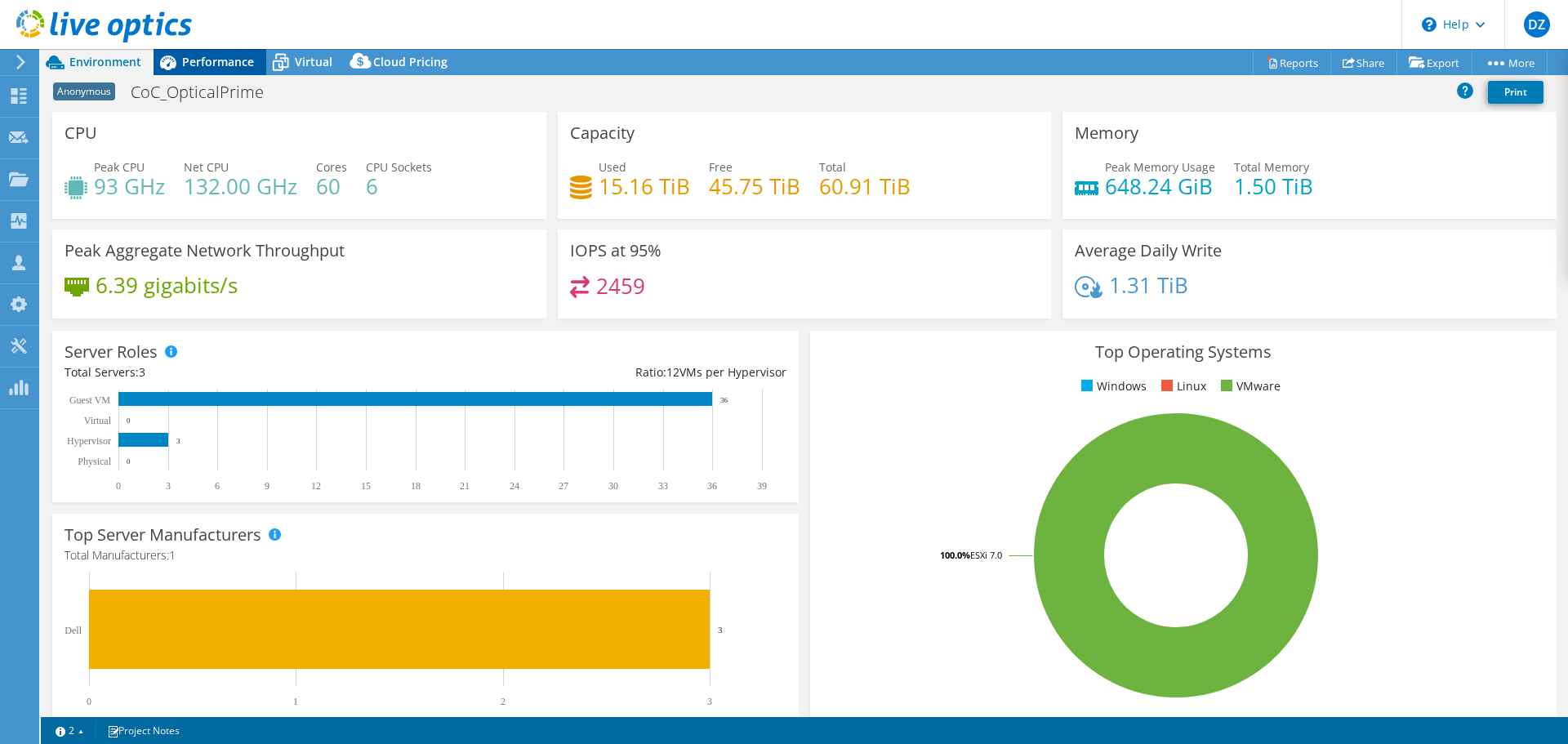 click on "Performance" at bounding box center [218, 61] 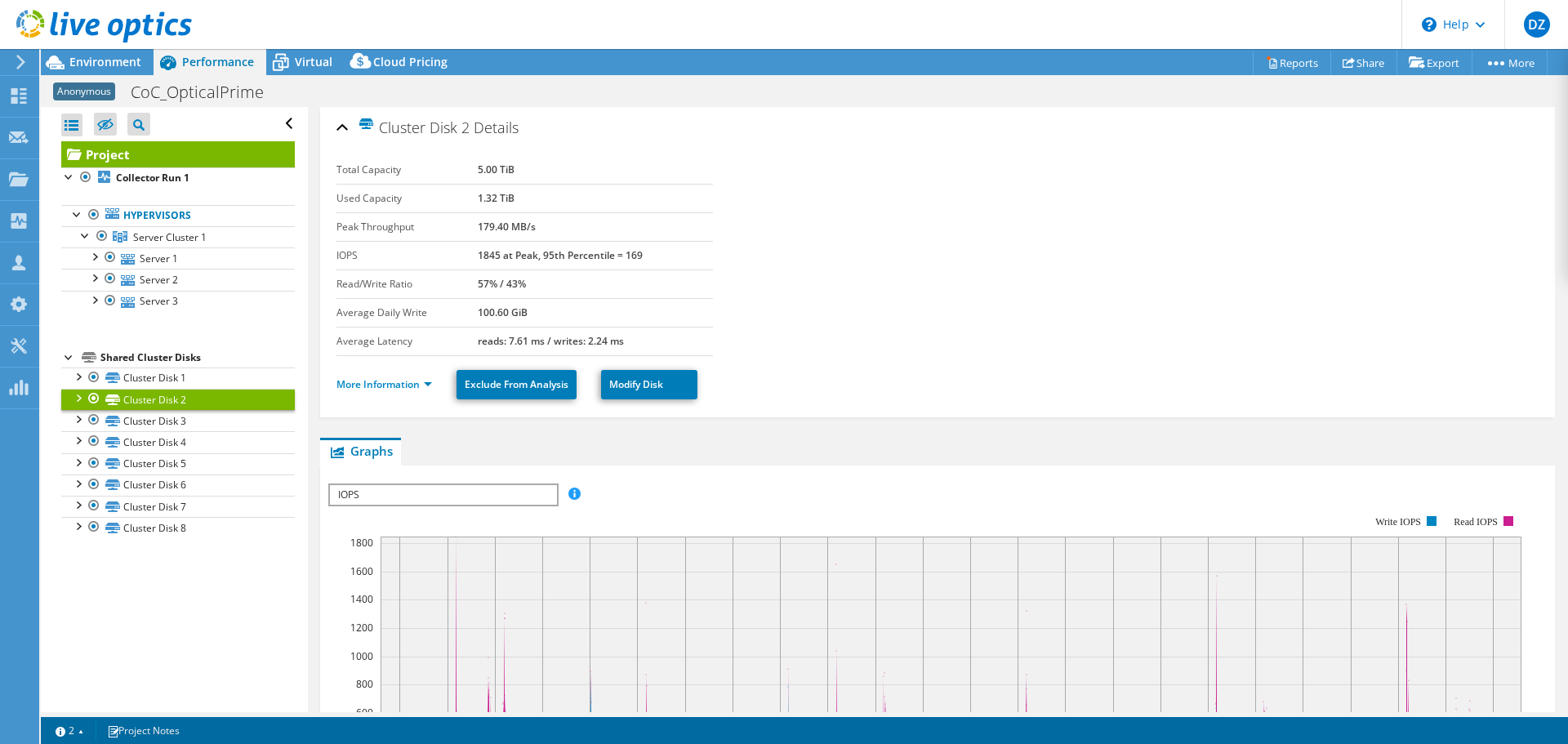 click on "Open All
Close All
Hide Excluded Nodes" at bounding box center (178, 124) 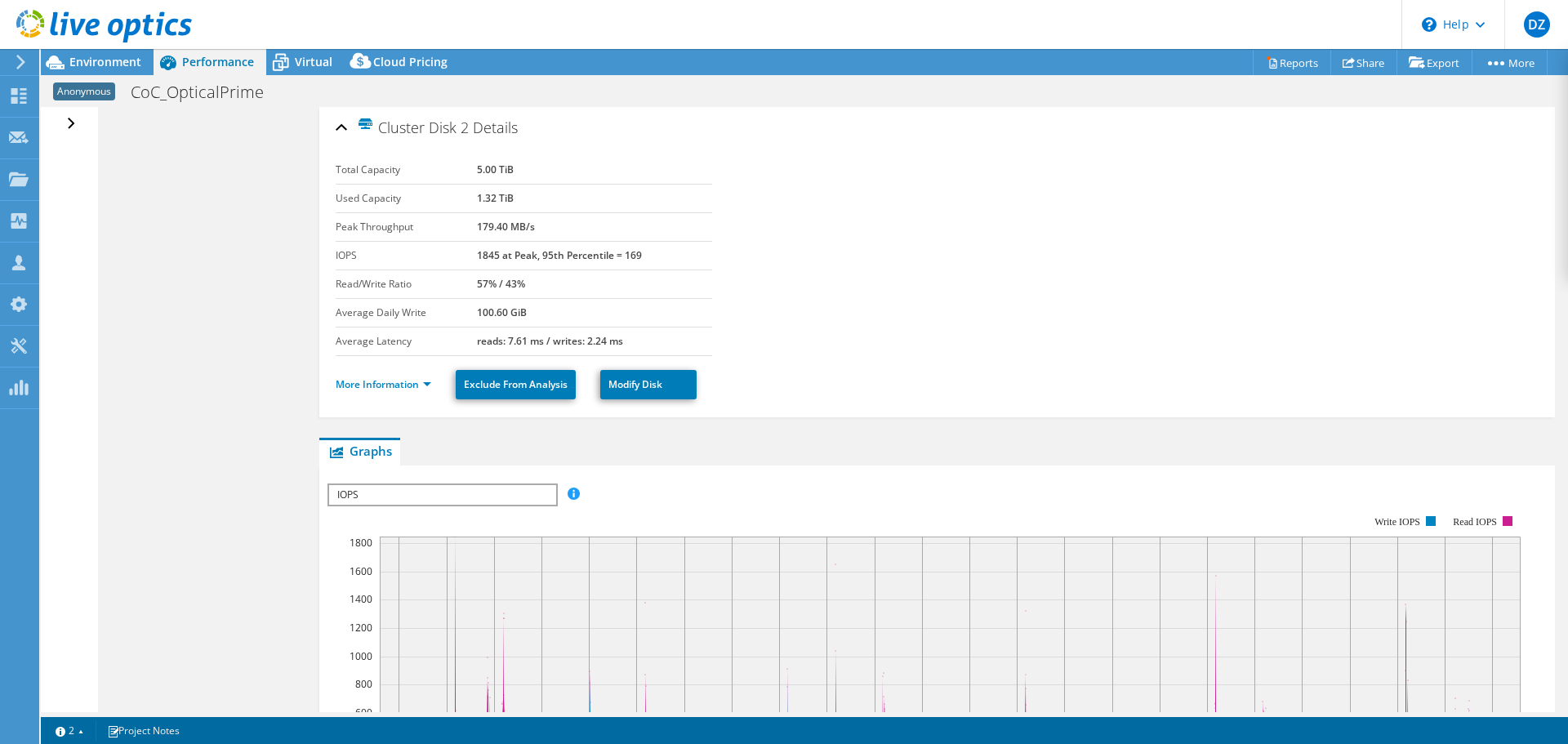 click on "Open All
Close All
Hide Excluded Nodes
Project Tree Filter" at bounding box center [804, 409] 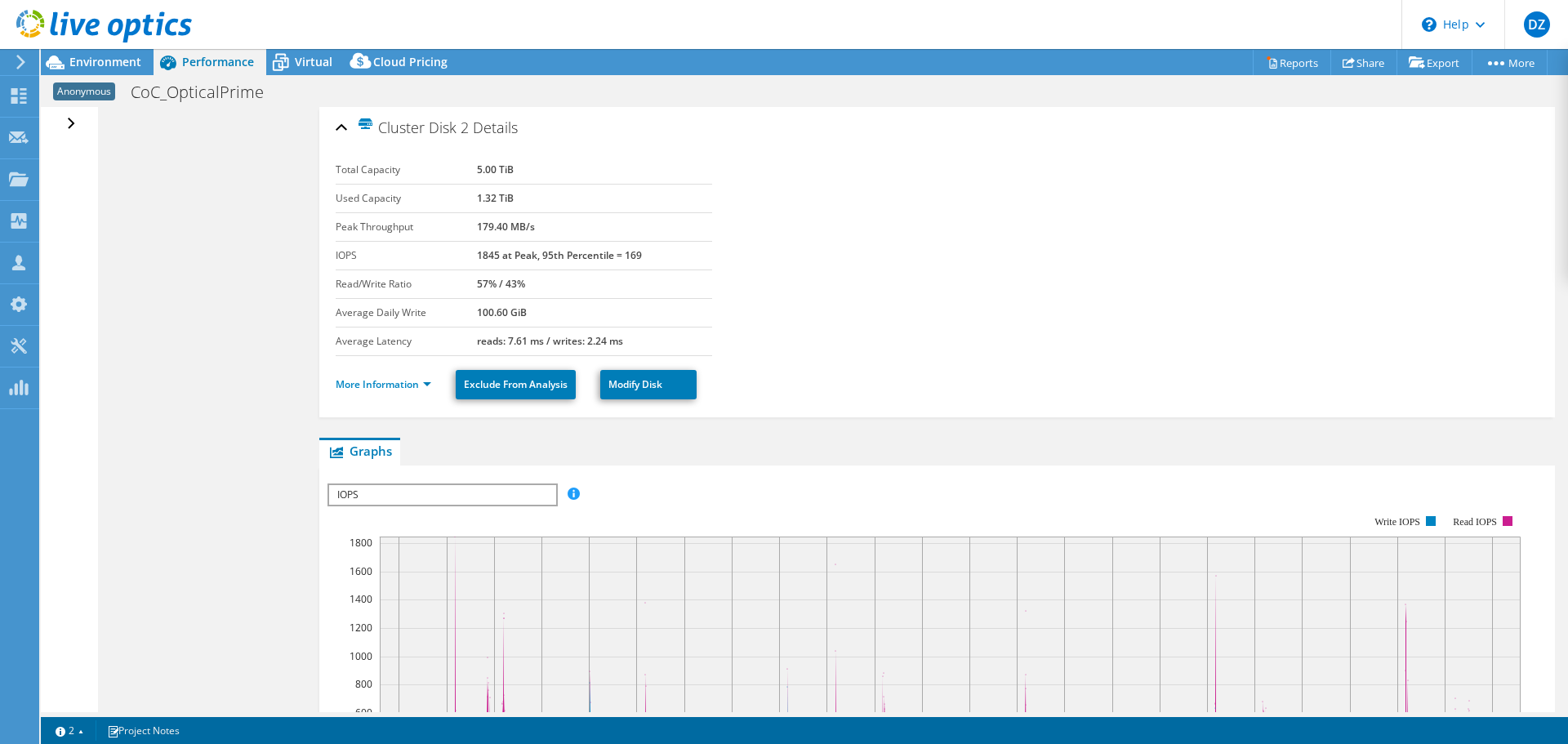 click on "Open All
Close All
Hide Excluded Nodes
Project Tree Filter" at bounding box center [73, 124] 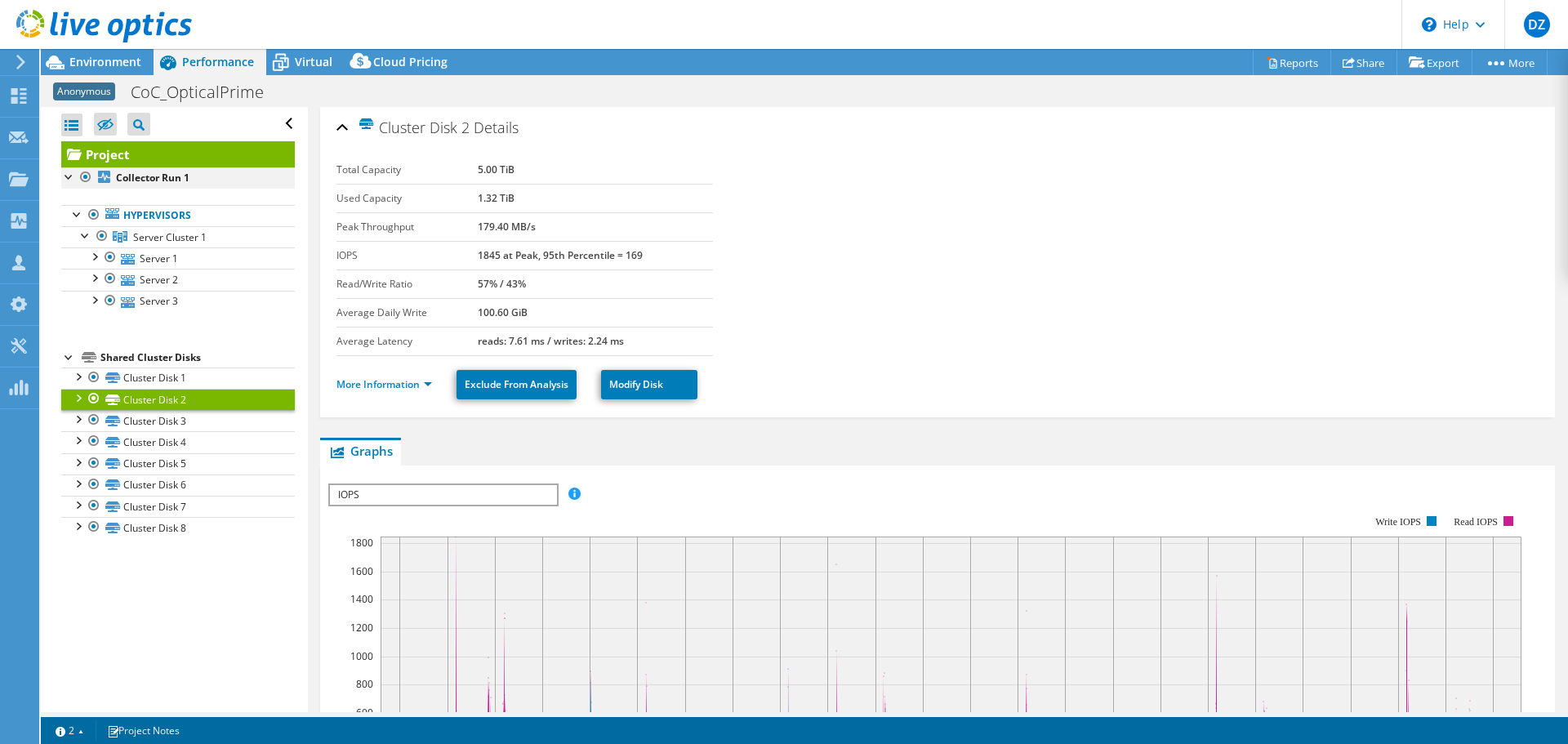 click at bounding box center [69, 176] 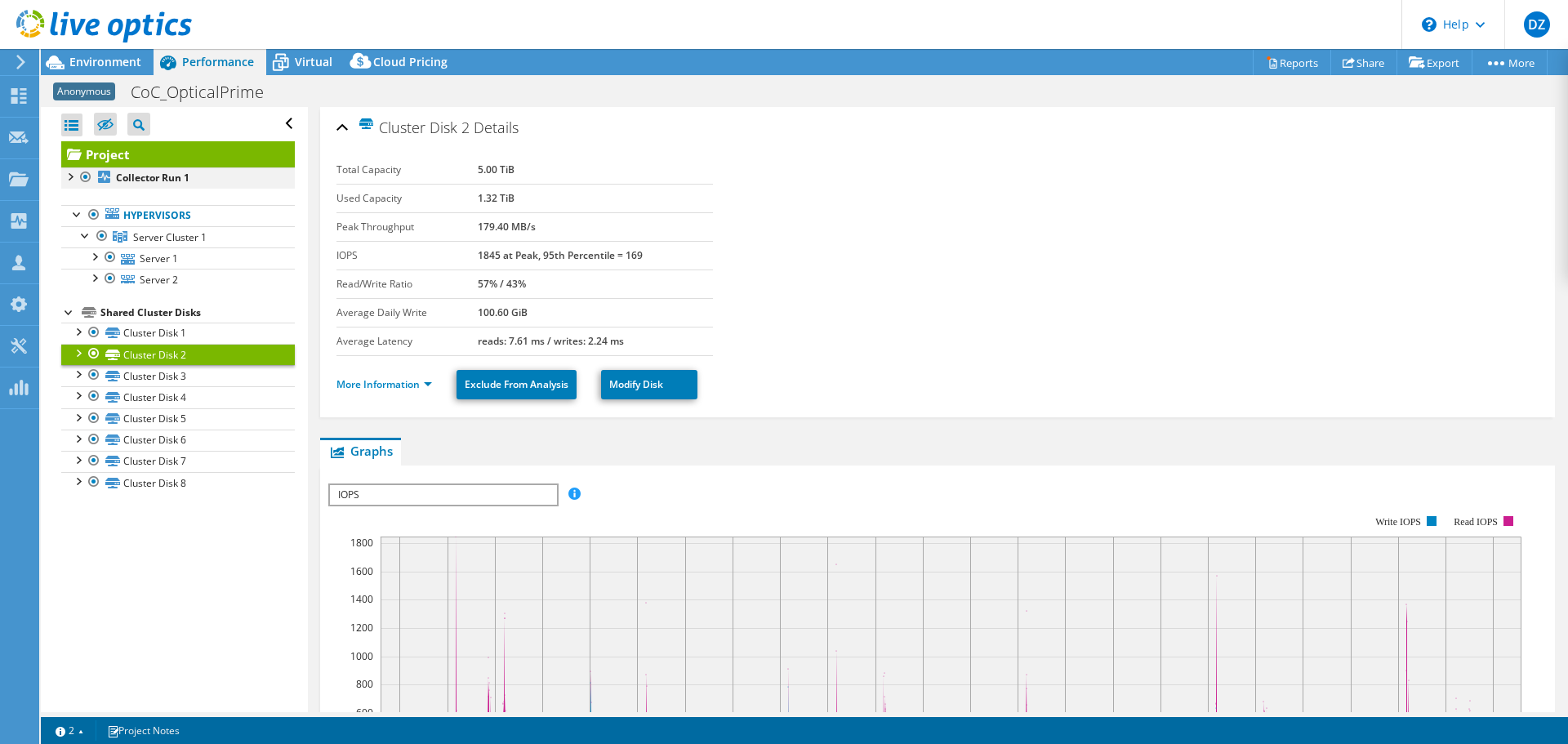click at bounding box center [69, 176] 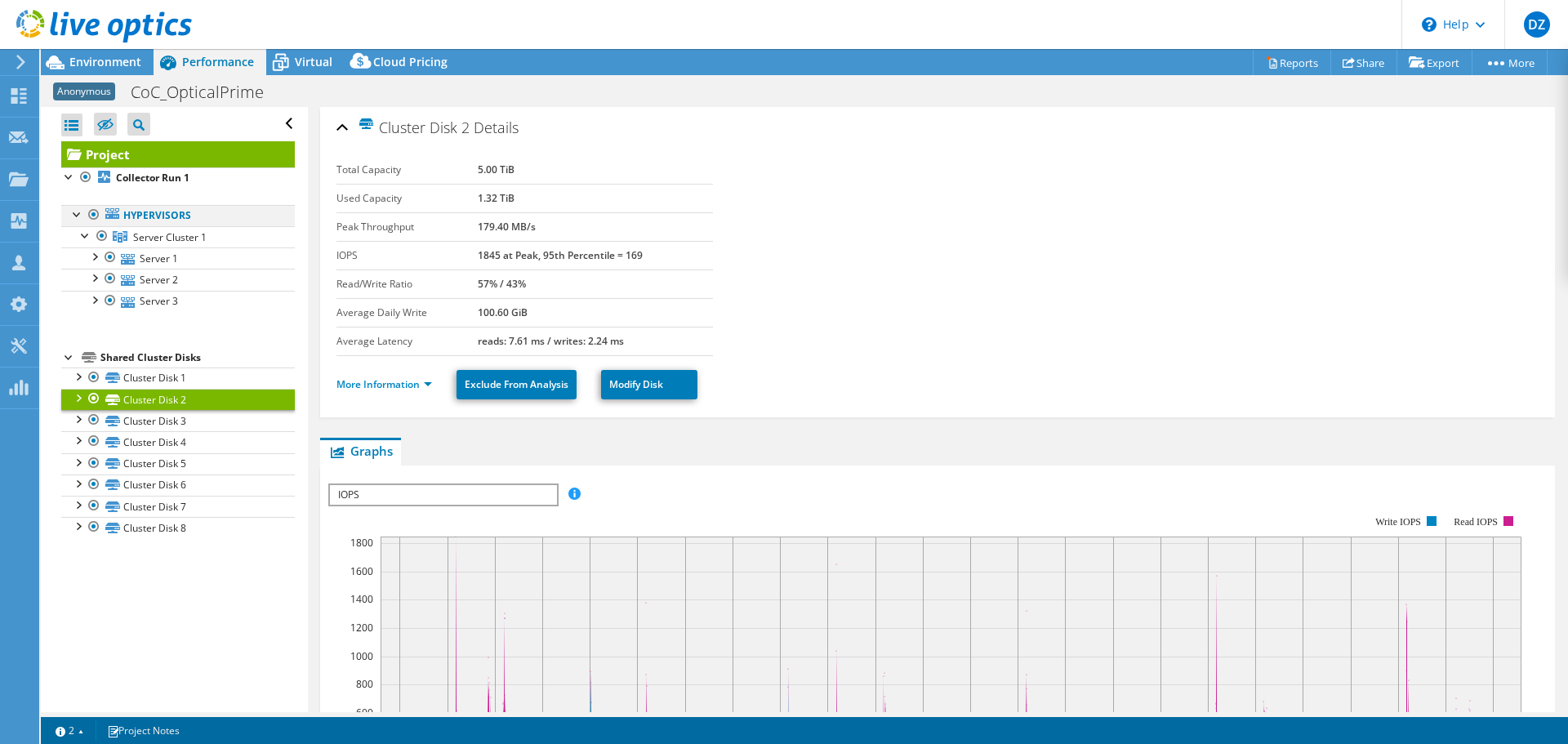 click at bounding box center [78, 213] 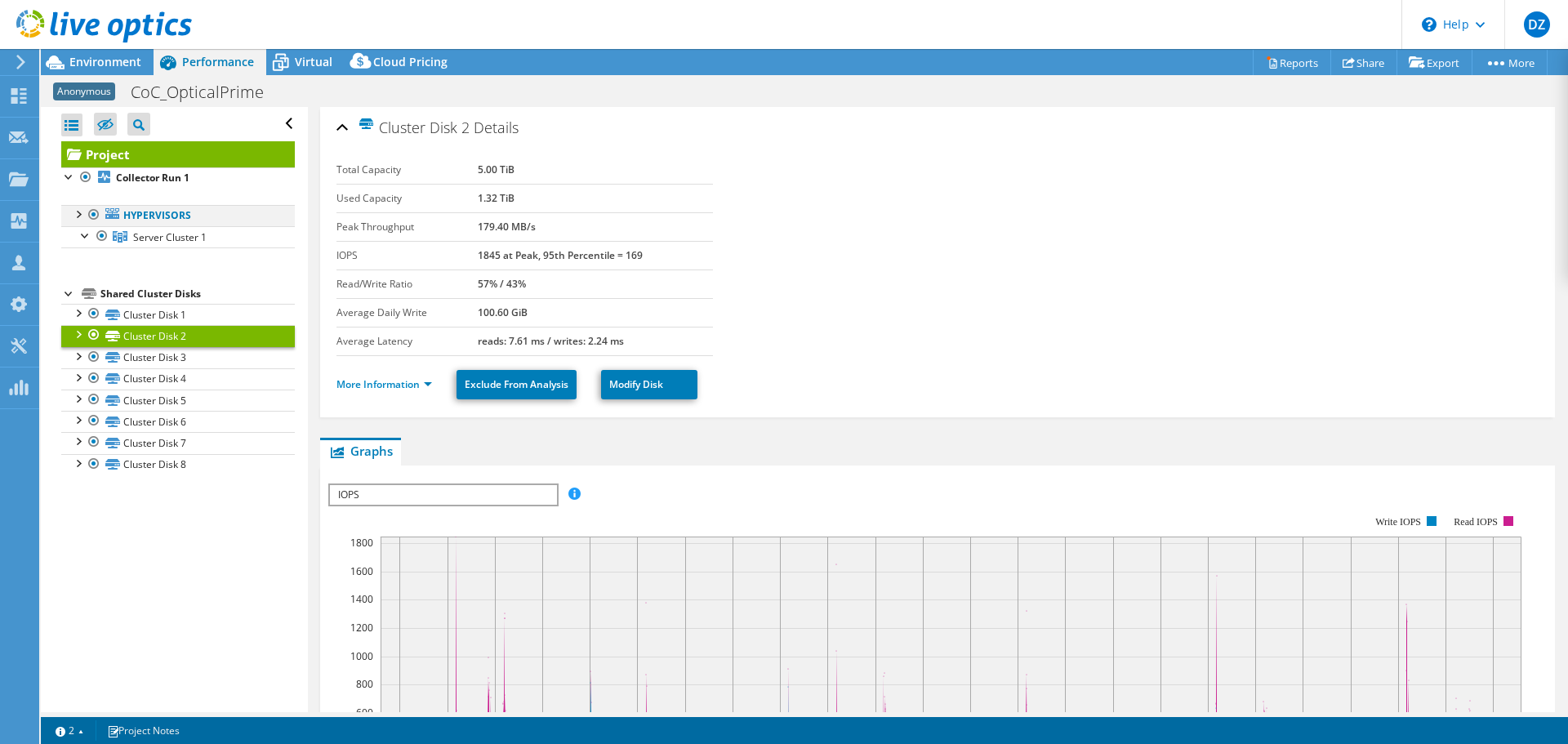 click at bounding box center [78, 213] 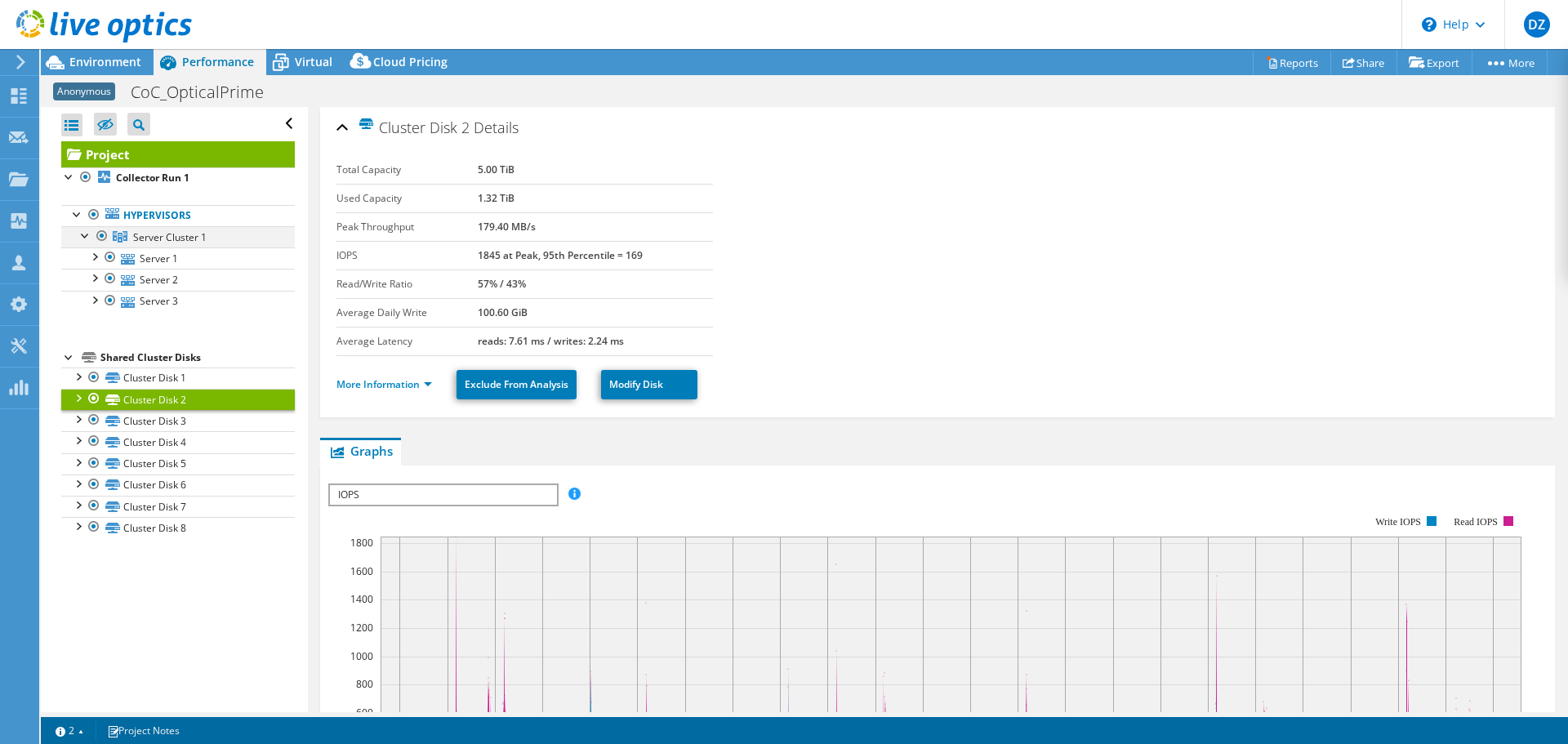 click at bounding box center [86, 234] 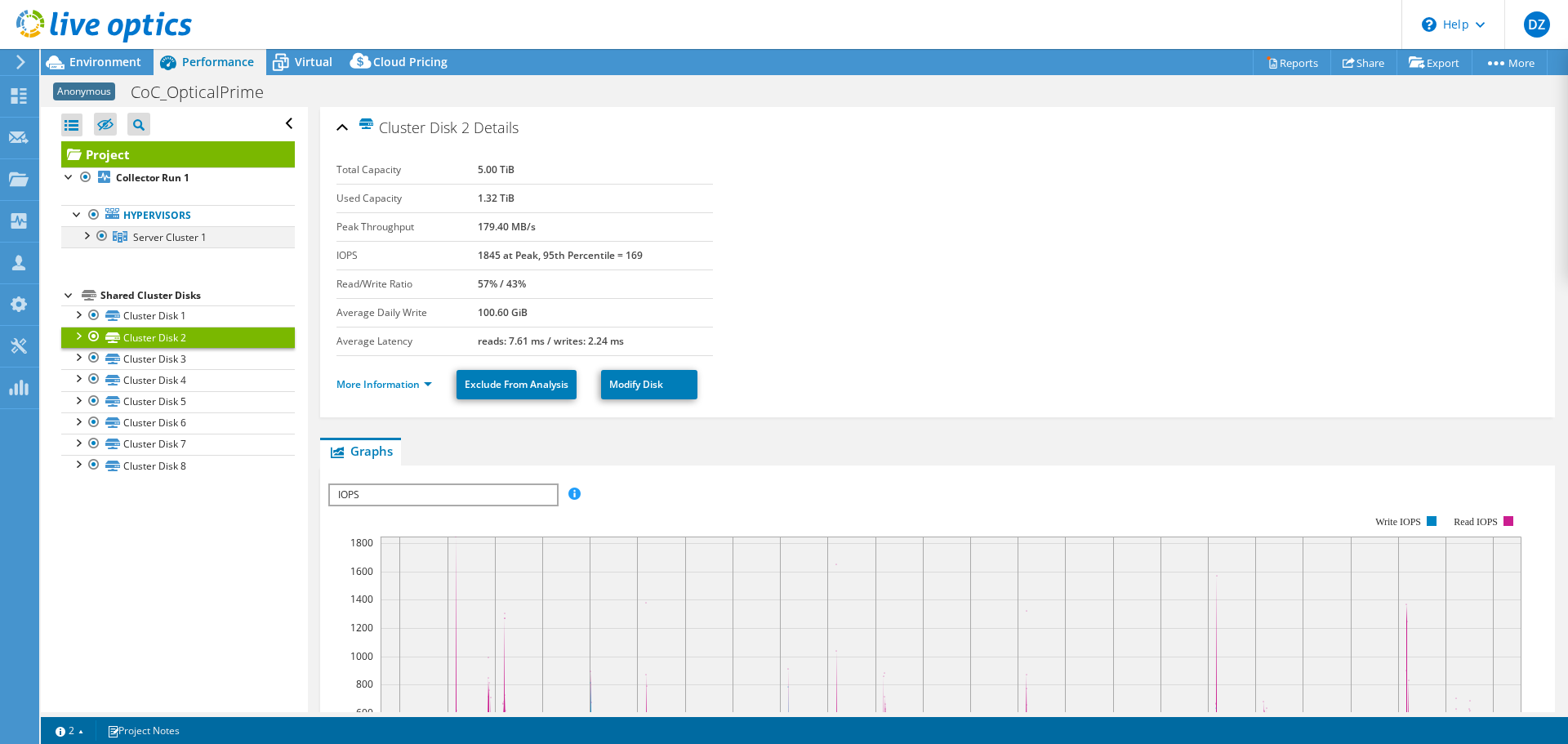 click at bounding box center (86, 234) 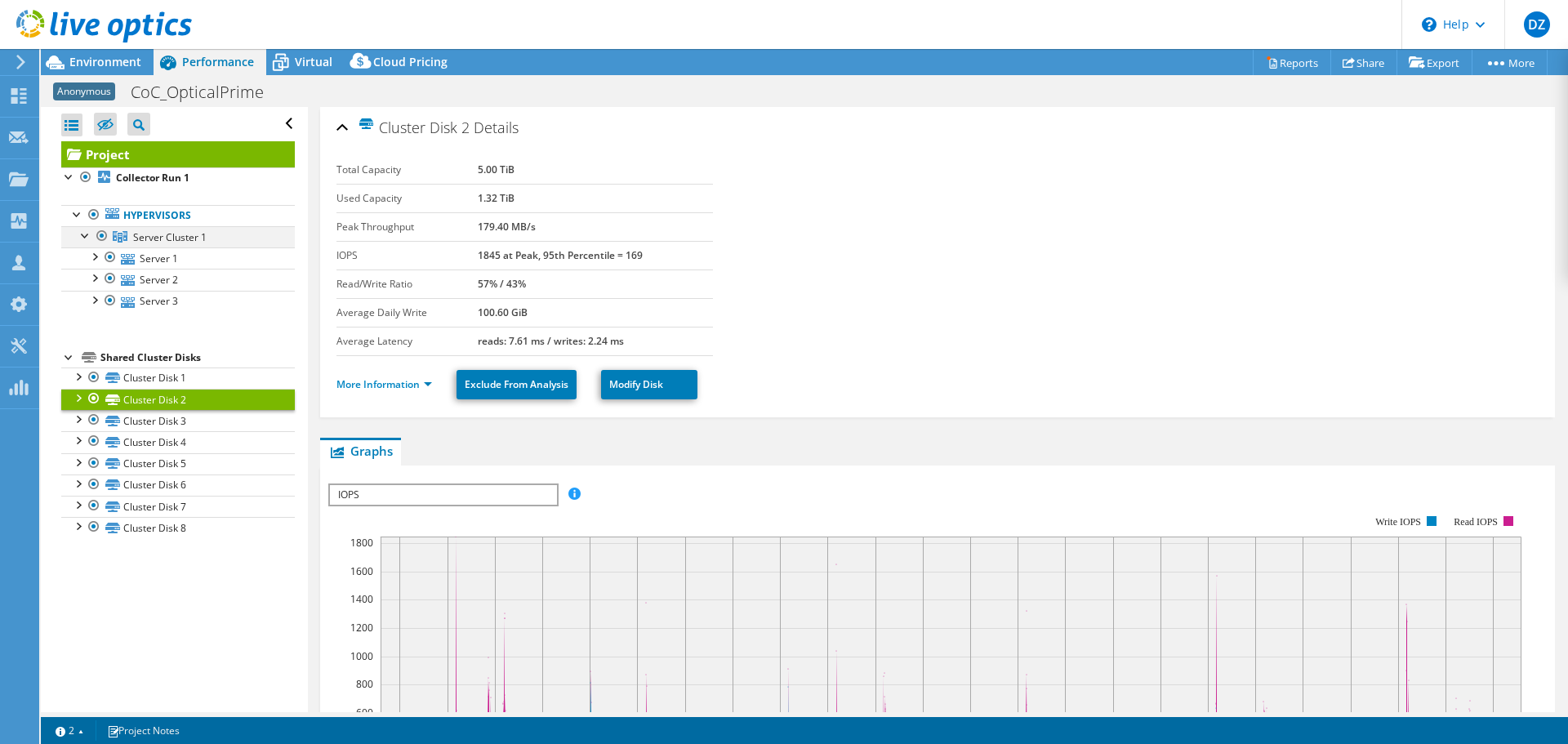 click at bounding box center (86, 234) 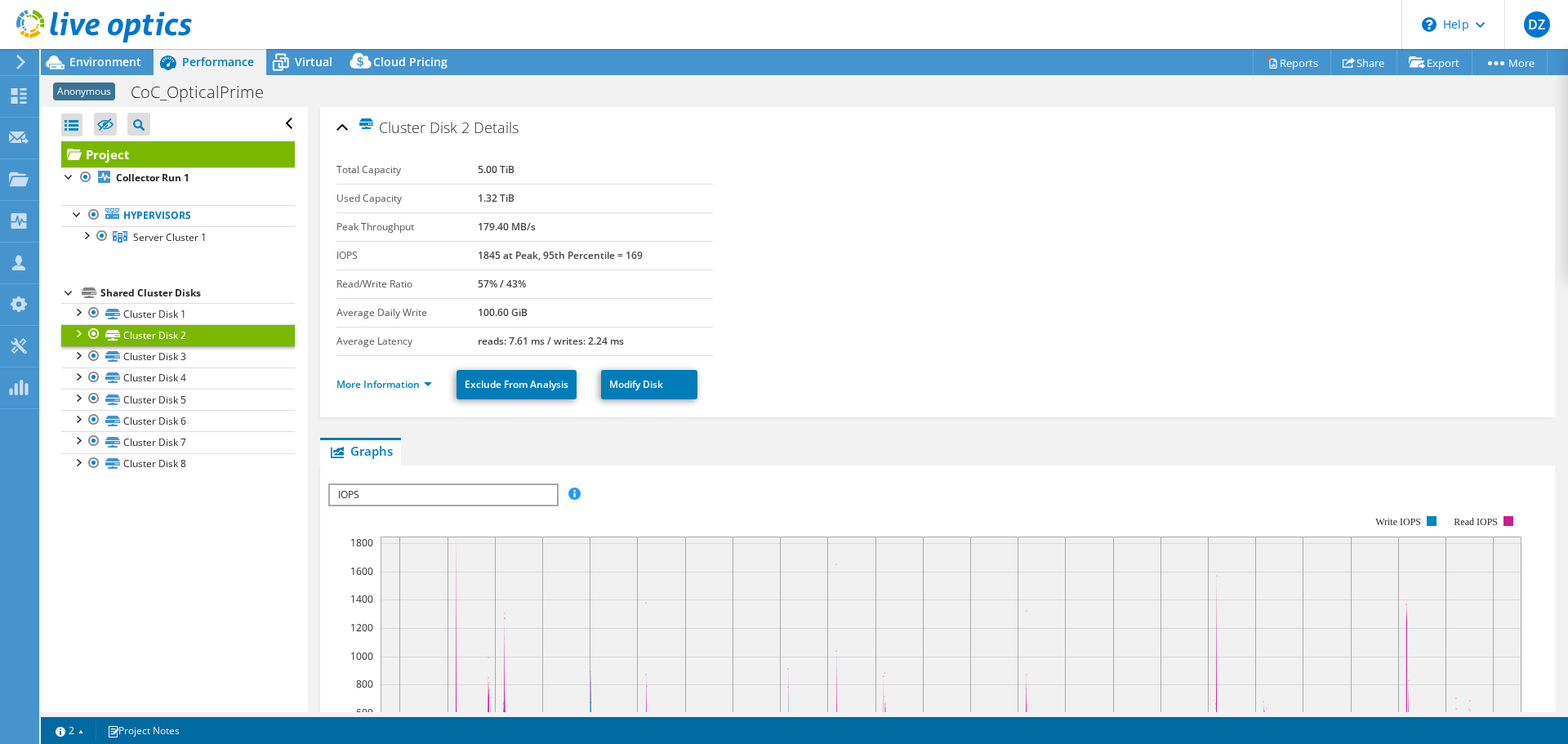 click at bounding box center [69, 292] 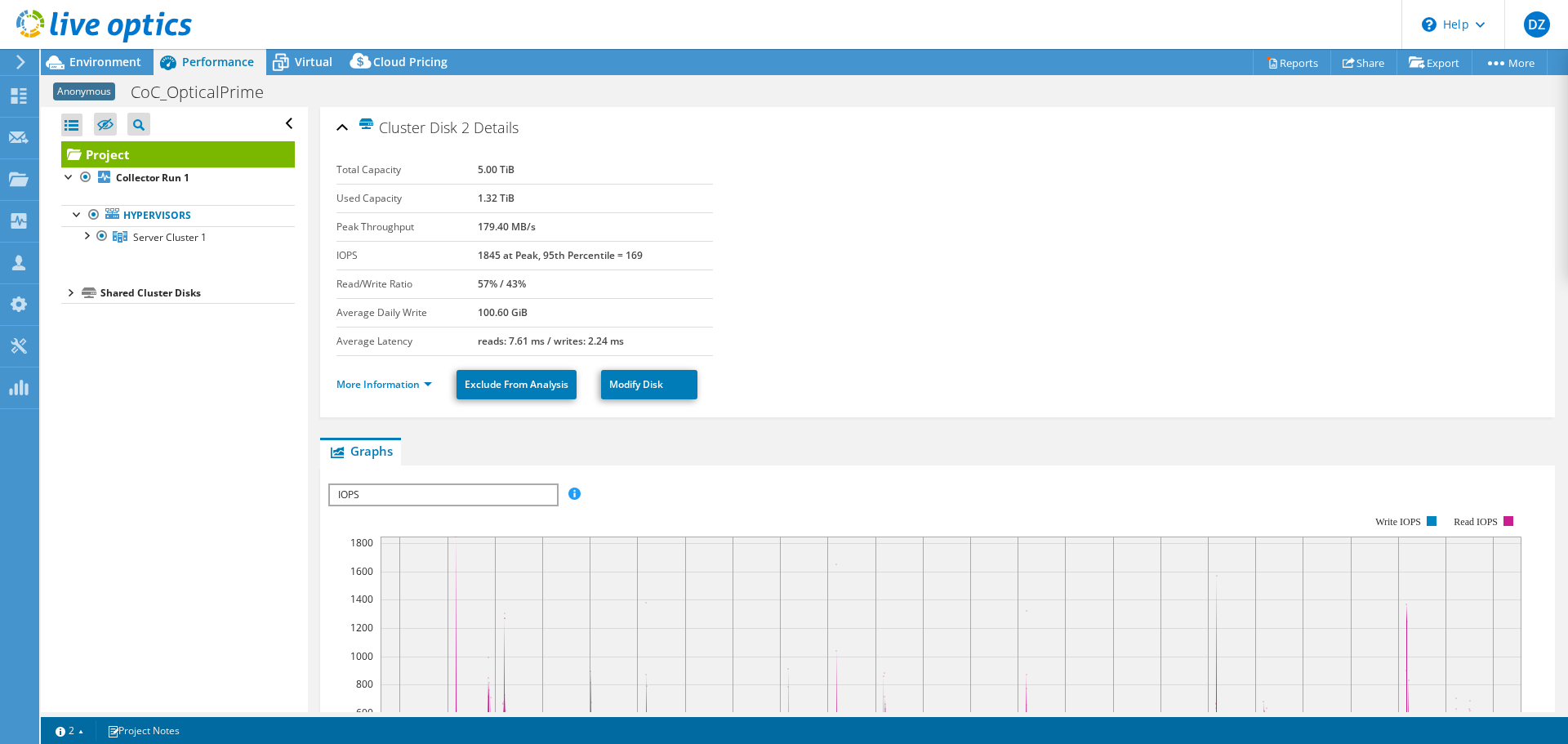 click at bounding box center (69, 292) 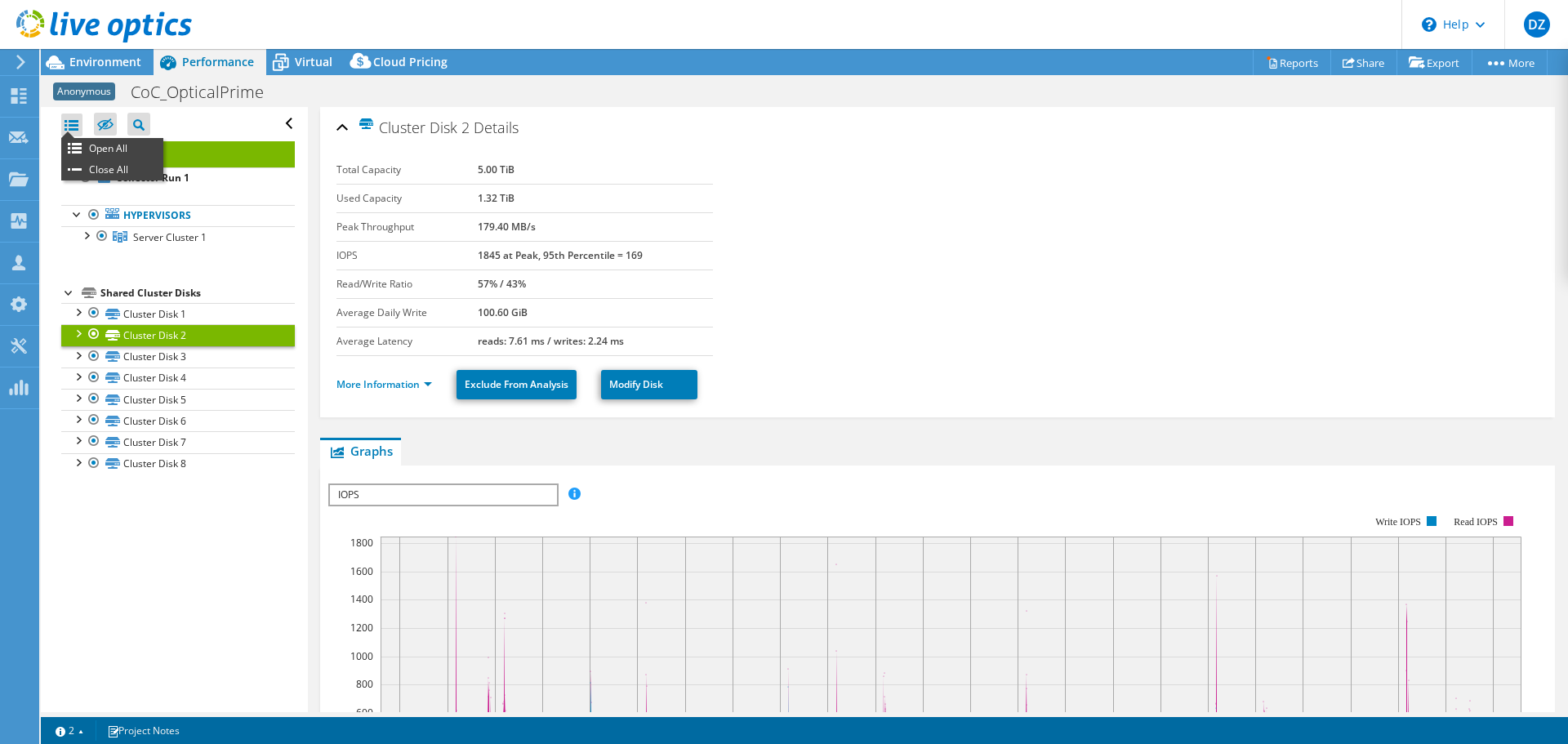 click at bounding box center [72, 125] 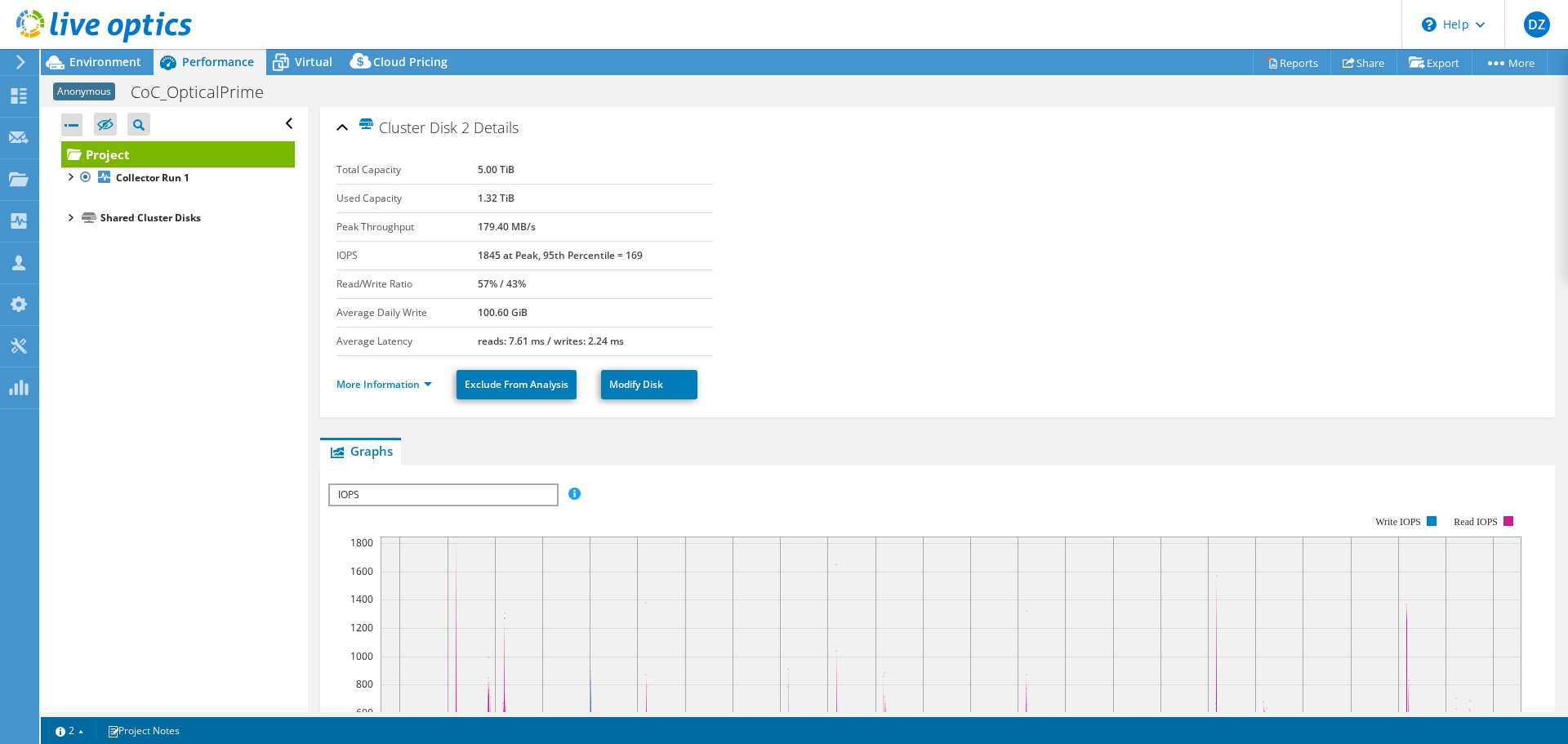 click at bounding box center [72, 125] 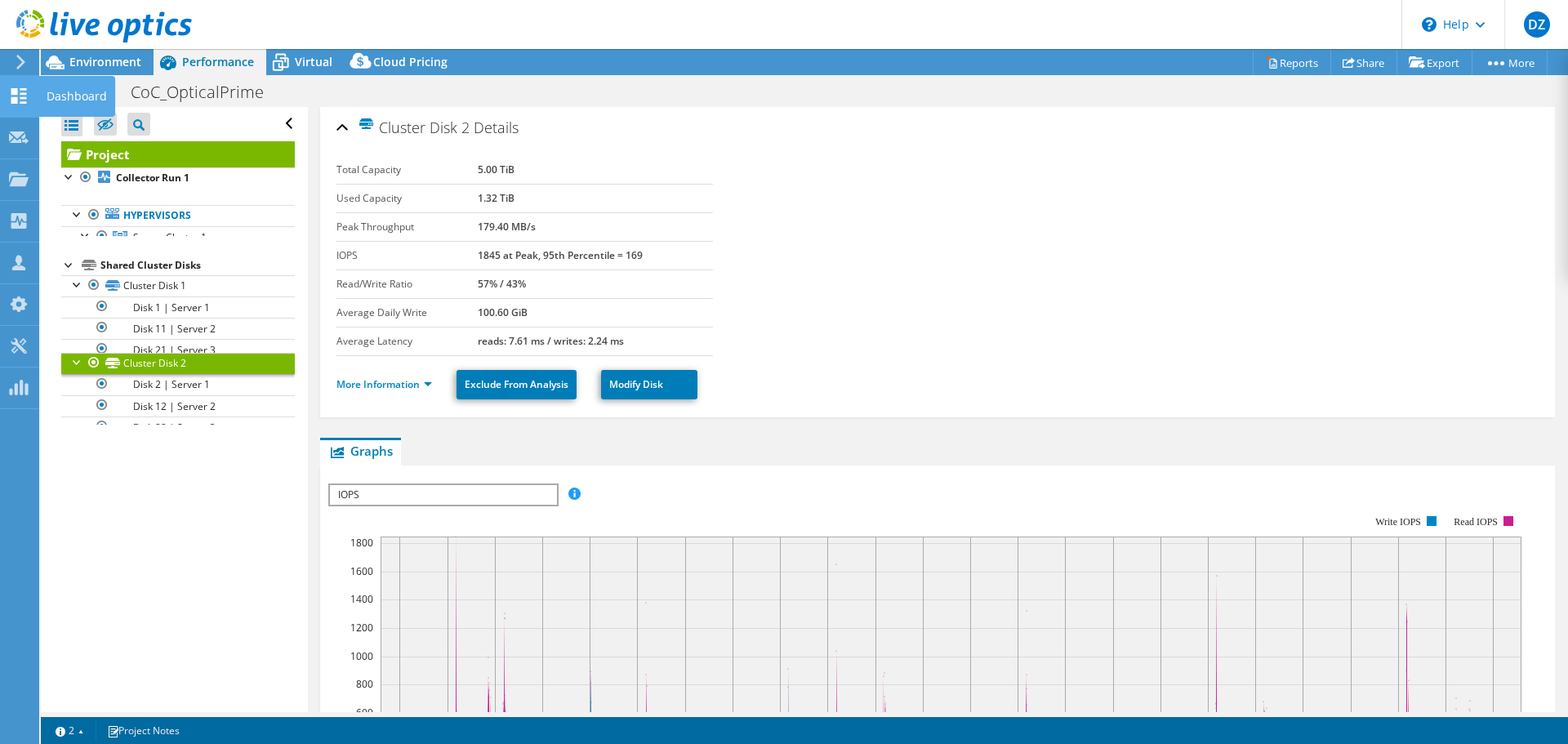 click on "Dashboard" at bounding box center (-54, 96) 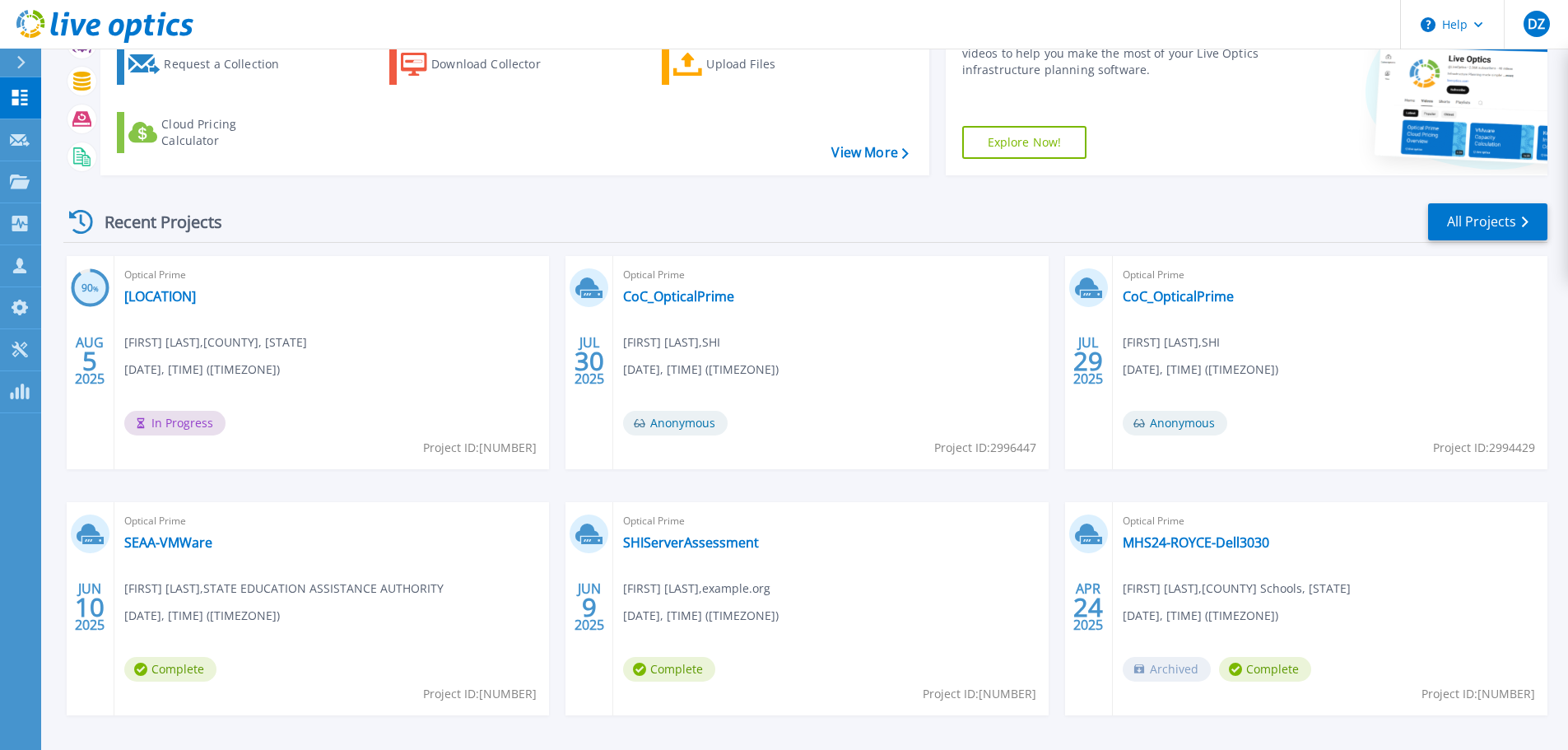 scroll, scrollTop: 162, scrollLeft: 0, axis: vertical 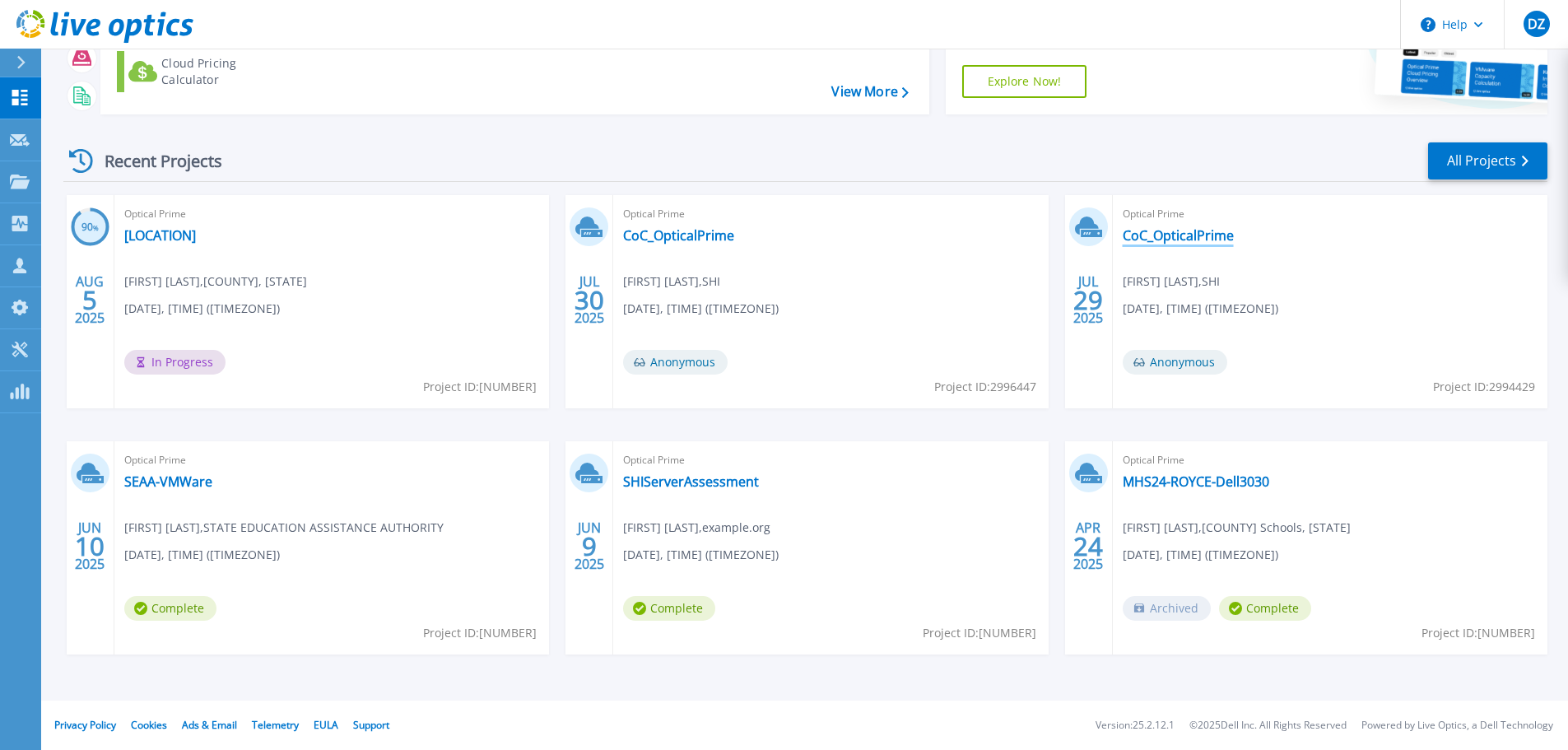 click on "CoC_OpticalPrime" at bounding box center [1178, 235] 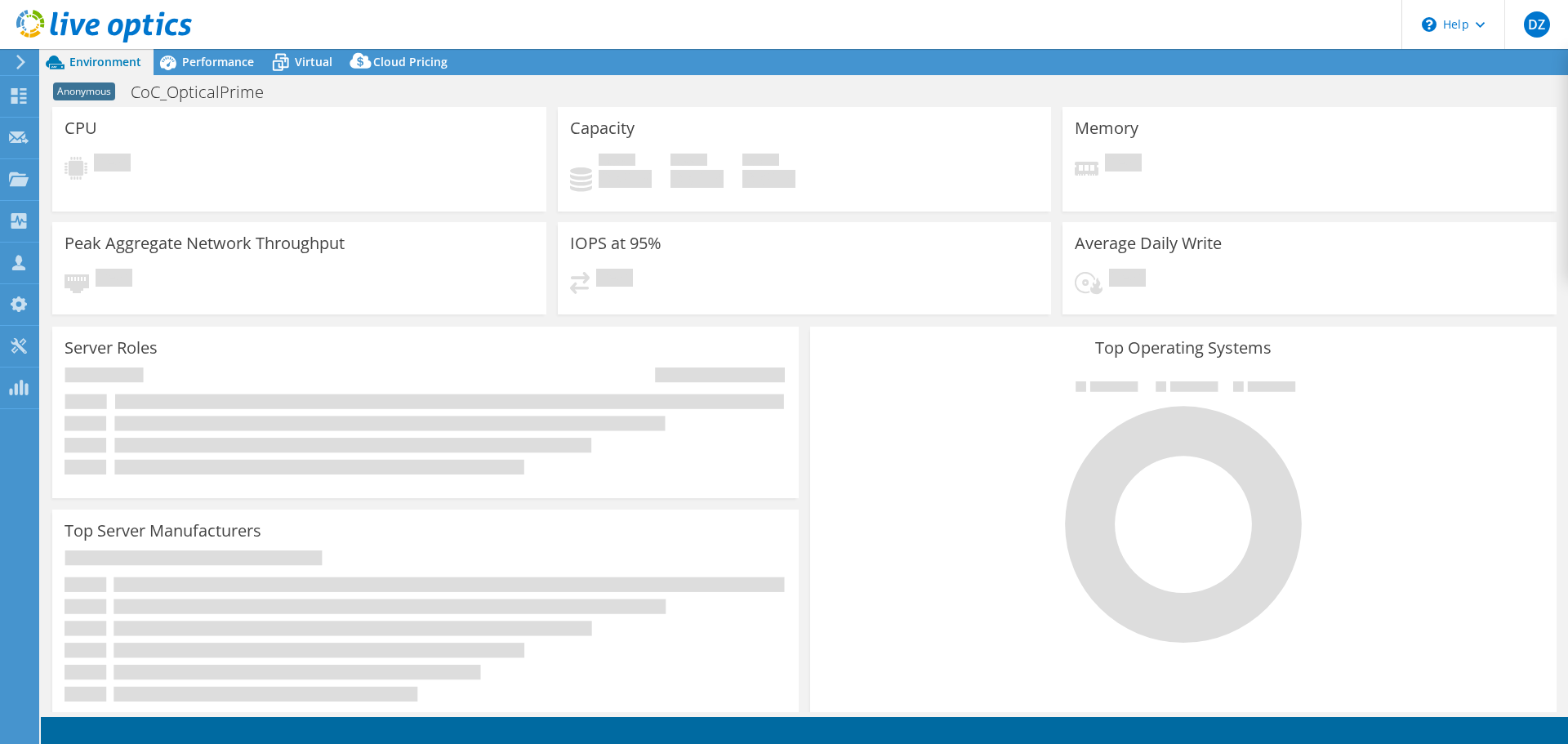 scroll, scrollTop: 0, scrollLeft: 0, axis: both 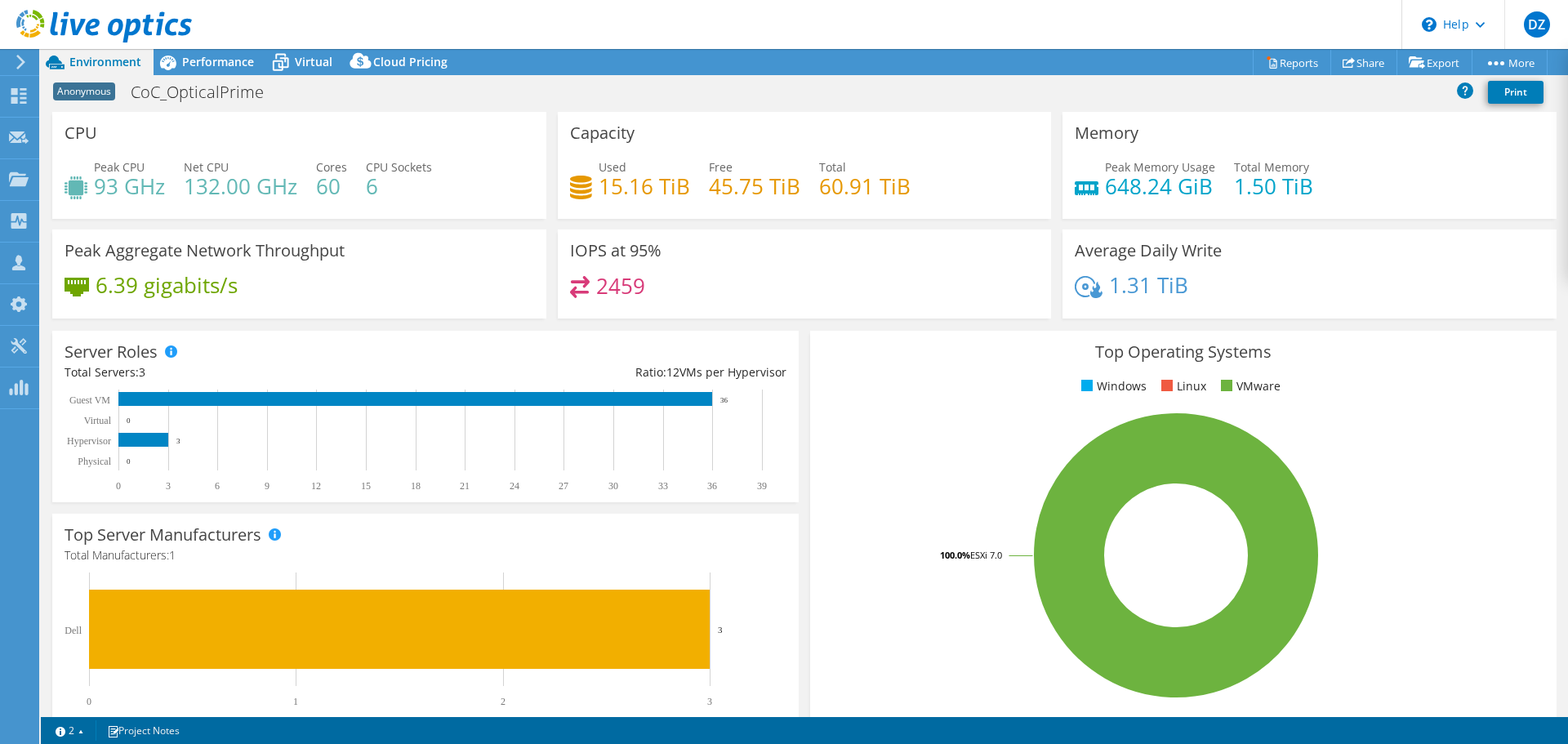 click on "Server Roles
Physical Servers represent bare metal servers that were targets of the collector run.
Virtual servers represent targets of a collector run where the system was identified as a virtual machine.
Hypervisor Servers are targets of a collection identified to be hosting guest virtual machines.
Guest Virtual Machines are a count of virtual machines reported by each hypervisor server.
*Live Optics does not capture direct performance information from Guest VMs, unless the Guest VM is added directly in the collector as a remote server target.  In this latter case, the directly monitored system will be listed as Virtual.  However, performance from servers marked as Guest VMs will be captured indirectly in the activity on the hosts.
Total Servers:  3
12 0 3" at bounding box center (425, 417) 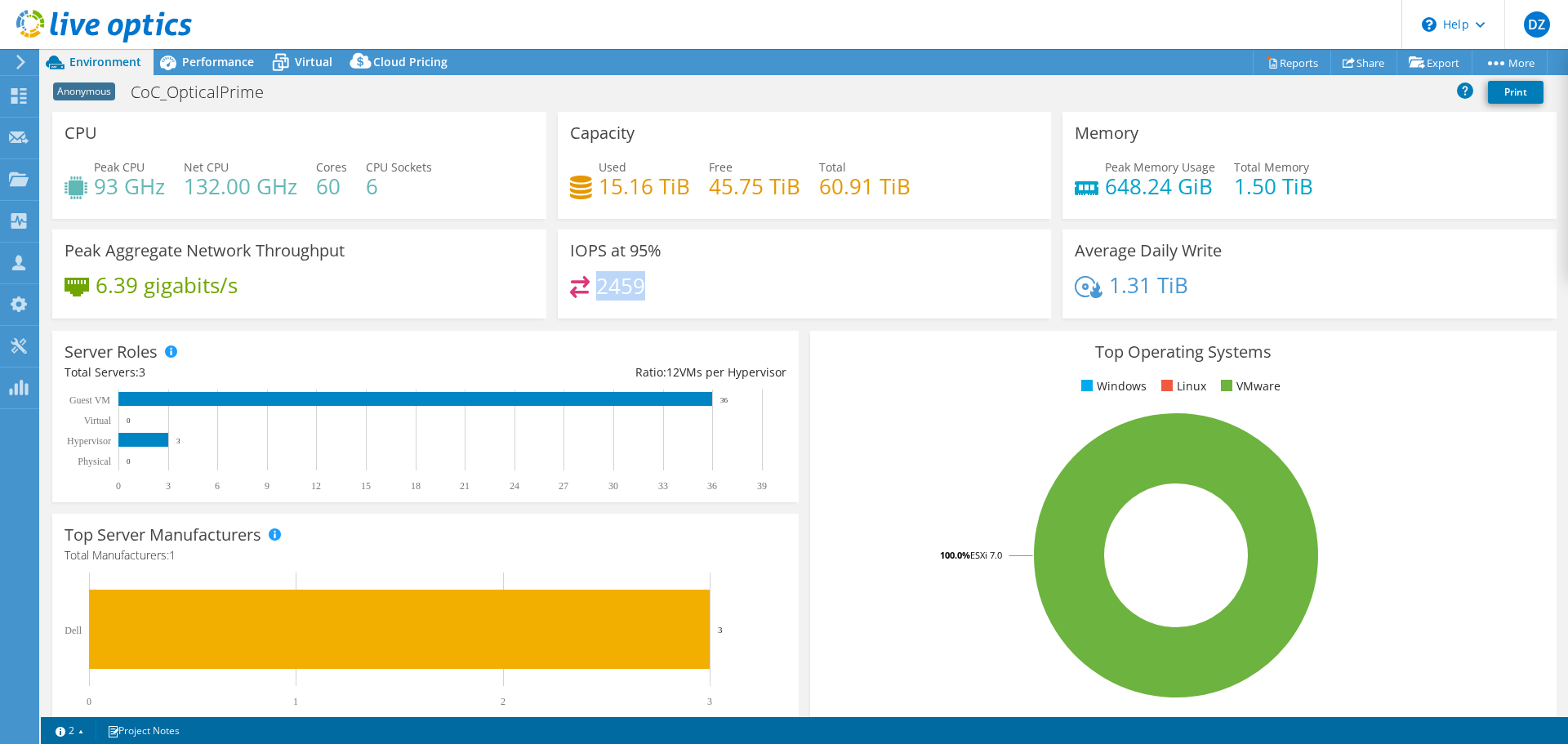 click on "2459" at bounding box center [621, 286] 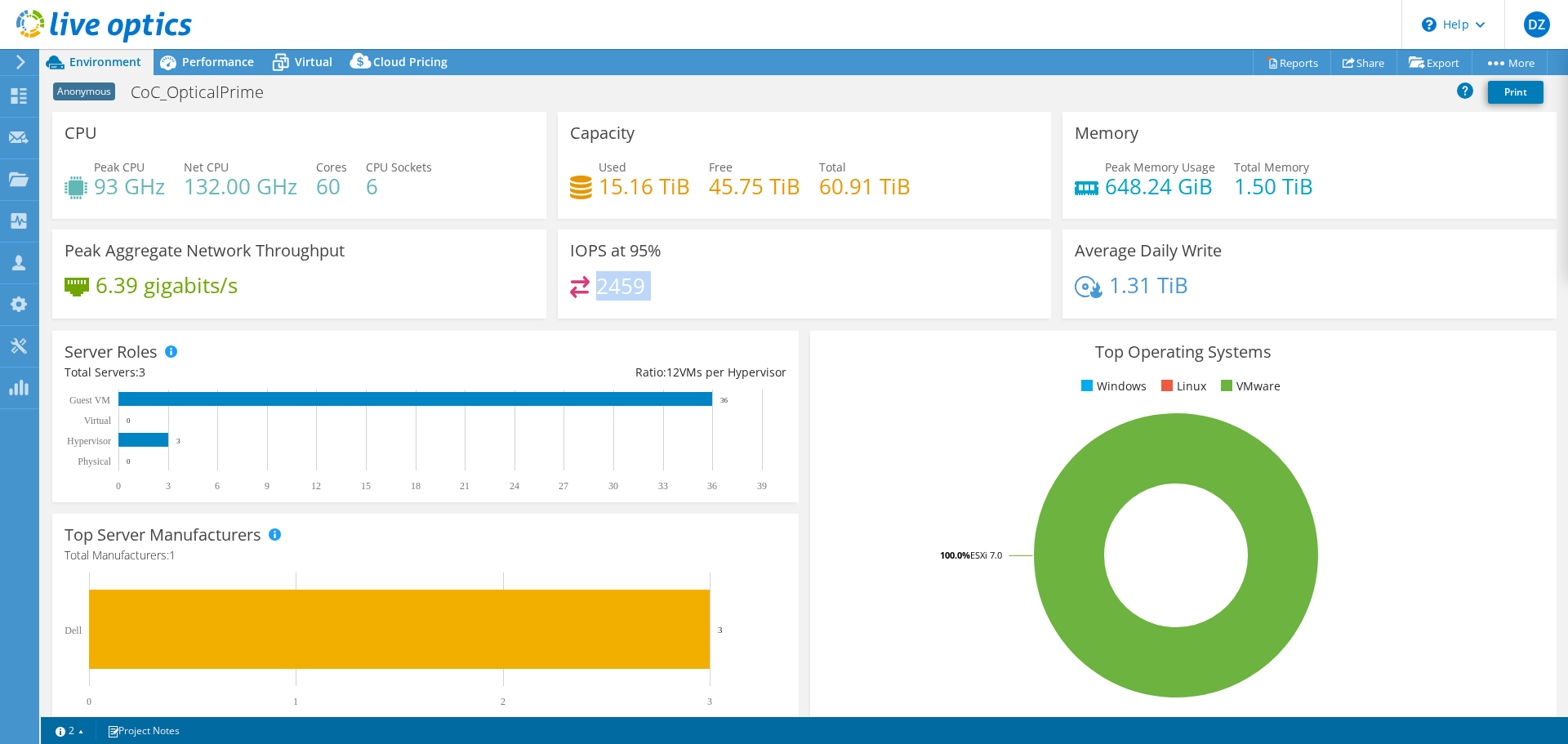 click on "2459" at bounding box center (621, 286) 